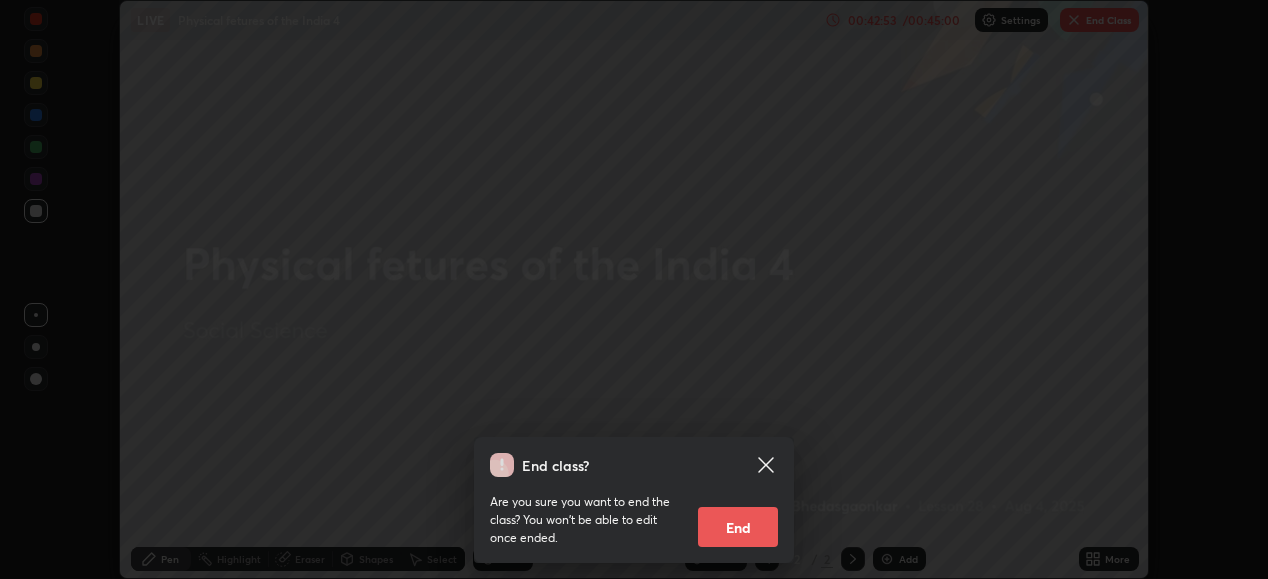 scroll, scrollTop: 0, scrollLeft: 0, axis: both 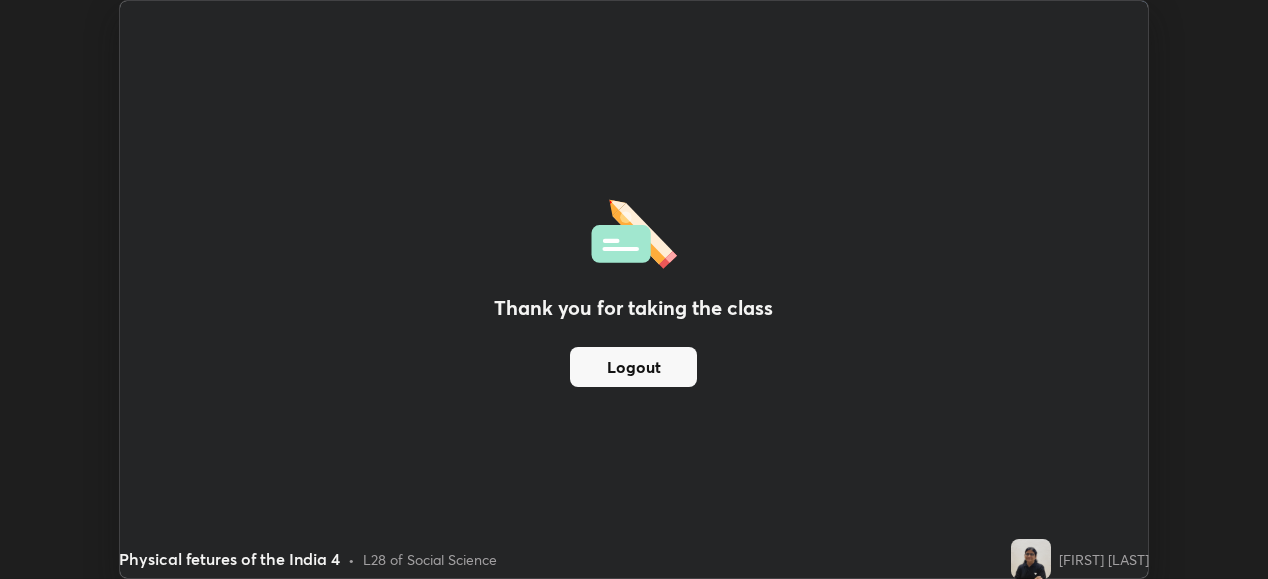 click on "Thank you for taking the class" at bounding box center (633, 308) 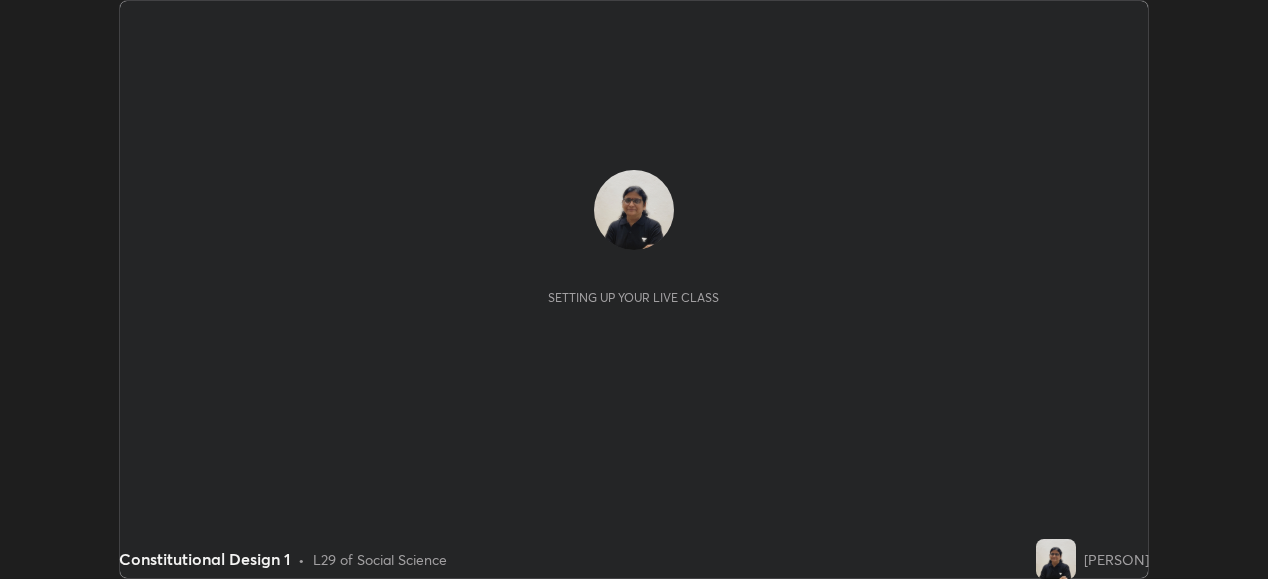 scroll, scrollTop: 0, scrollLeft: 0, axis: both 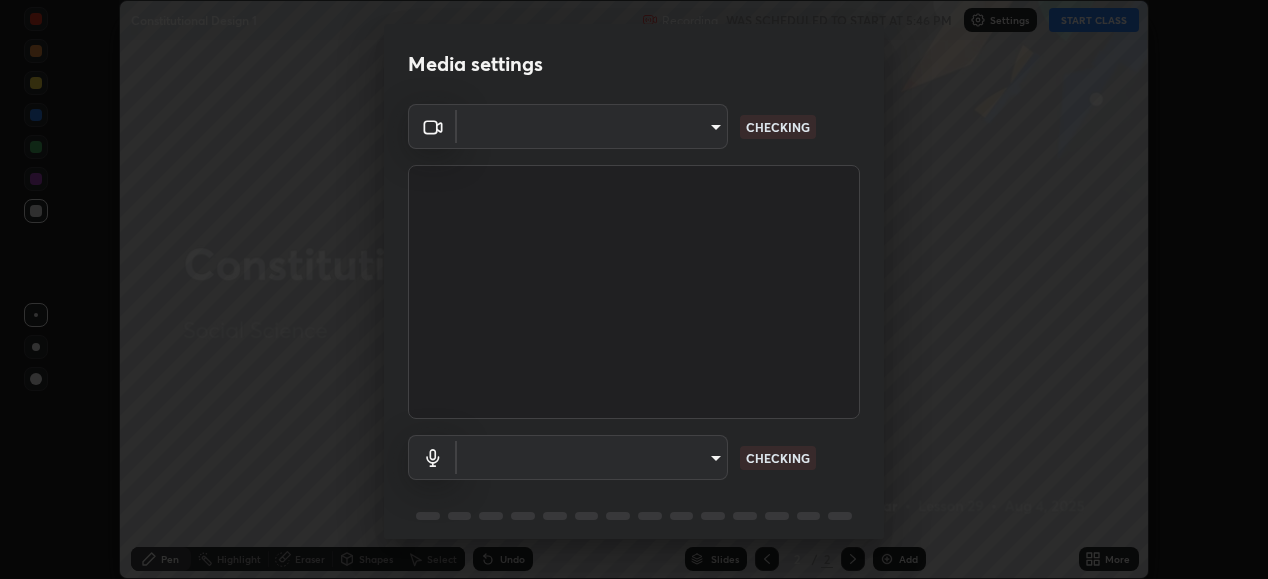 type on "26ea4645ce1167a88714ccf2a1c7b245e82c900ba769eb6e2bf526cec6792837" 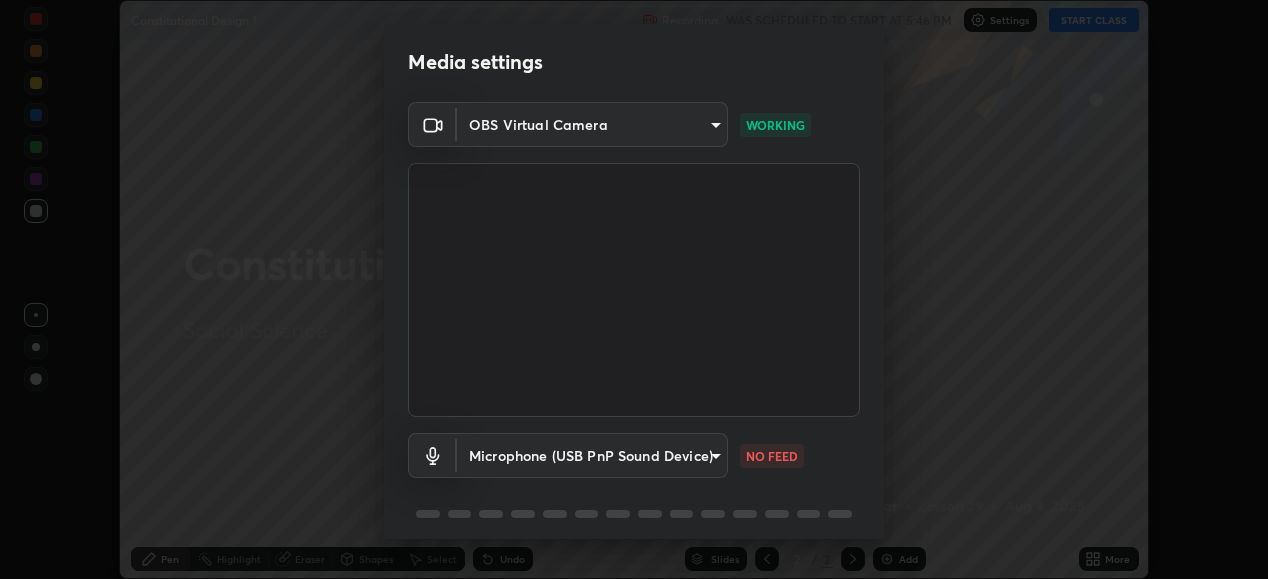scroll, scrollTop: 0, scrollLeft: 0, axis: both 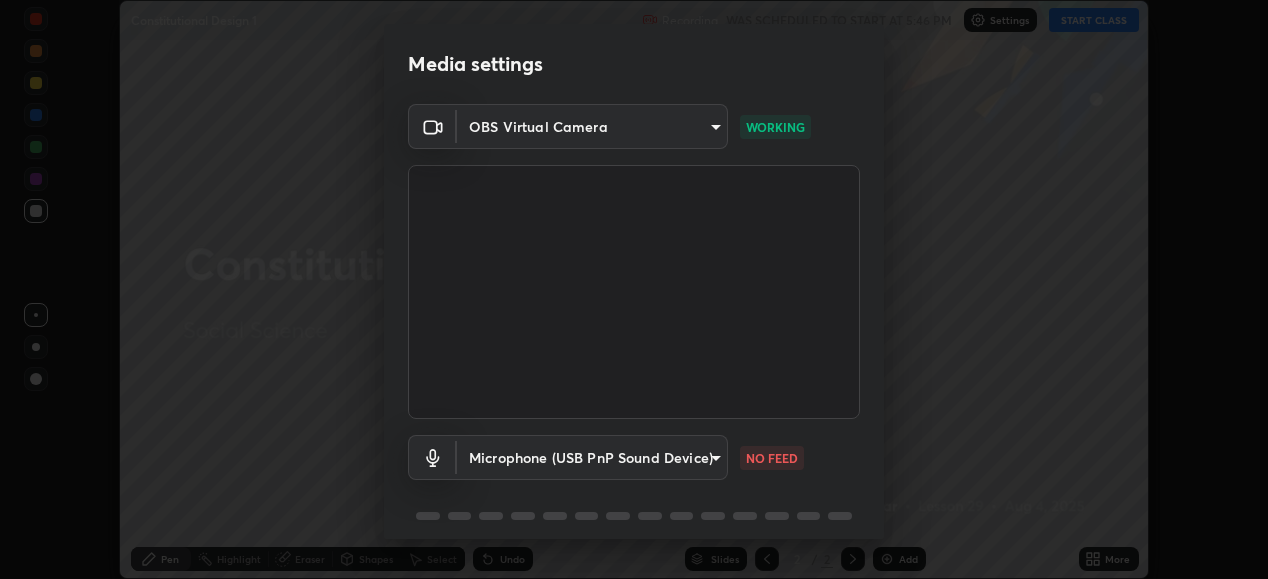 click on "Erase all Constitutional Design 1 Recording WAS SCHEDULED TO START AT  5:46 PM Settings START CLASS Setting up your live class Constitutional Design 1 • L29 of Social Science [PERSON] Pen Highlight Eraser Shapes Select Undo Slides 2 / 2 Add More No doubts shared Encourage your learners to ask a doubt for better clarity Report an issue Reason for reporting Buffering Chat not working Audio - Video sync issue Educator video quality low ​ Attach an image Report Media settings OBS Virtual Camera [HASH] WORKING Microphone (USB PnP Sound Device) [HASH] NO FEED 1 / 5 Next" at bounding box center [634, 289] 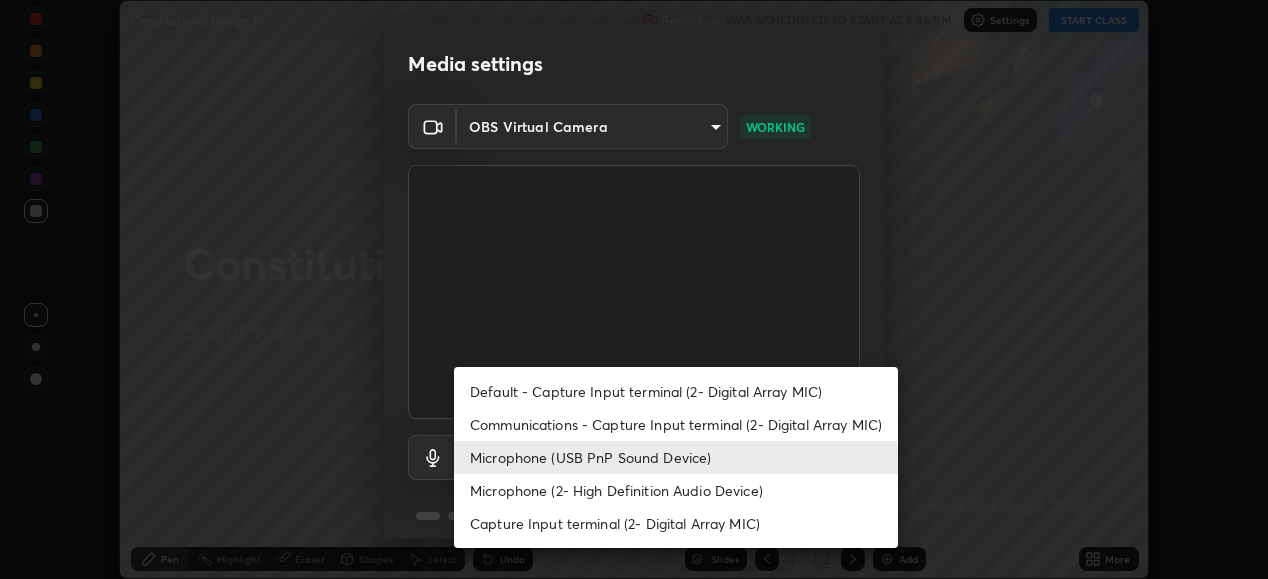 click at bounding box center (634, 289) 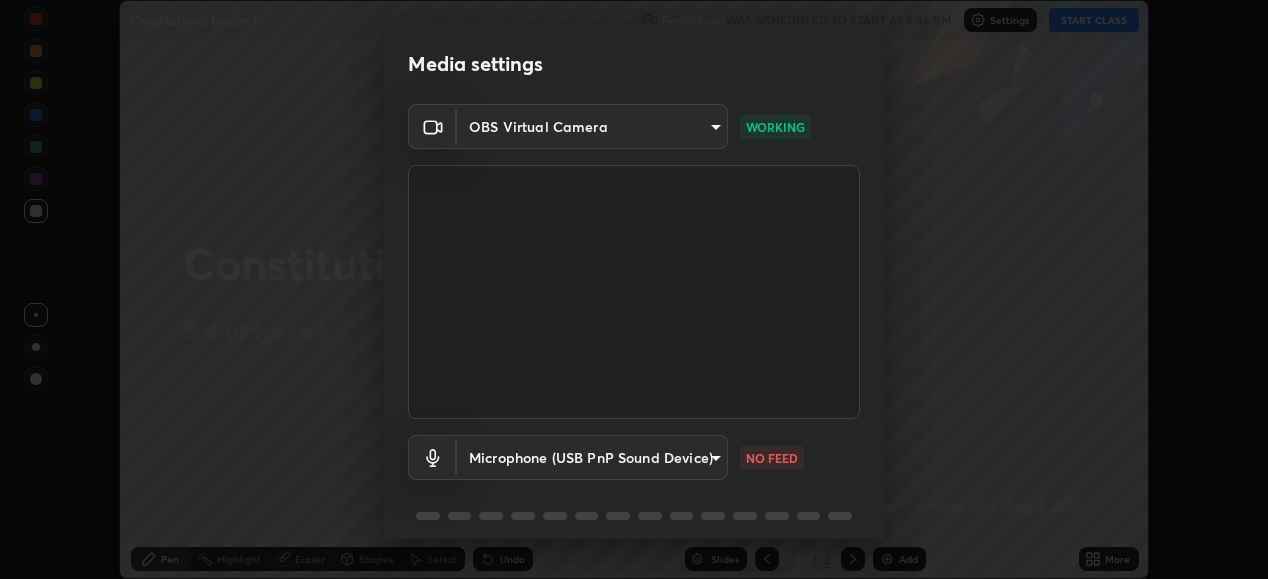click on "Erase all Constitutional Design 1 Recording WAS SCHEDULED TO START AT  5:46 PM Settings START CLASS Setting up your live class Constitutional Design 1 • L29 of Social Science [PERSON] Pen Highlight Eraser Shapes Select Undo Slides 2 / 2 Add More No doubts shared Encourage your learners to ask a doubt for better clarity Report an issue Reason for reporting Buffering Chat not working Audio - Video sync issue Educator video quality low ​ Attach an image Report Media settings OBS Virtual Camera [HASH] WORKING Microphone (USB PnP Sound Device) [HASH] NO FEED 1 / 5 Next" at bounding box center [634, 289] 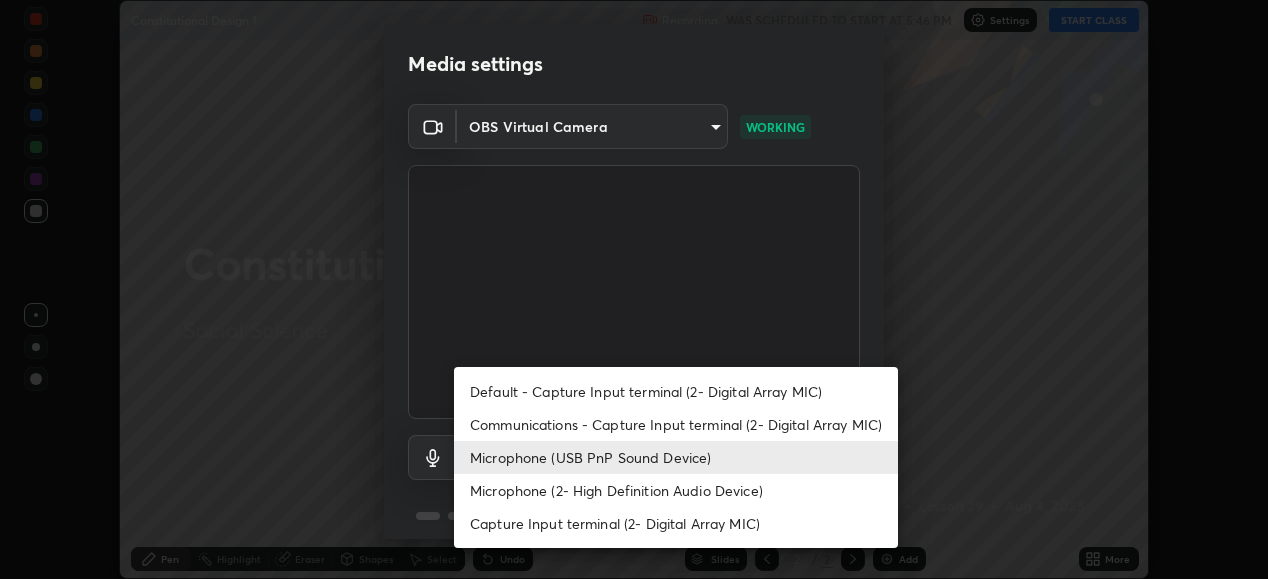 click on "Microphone (2- High Definition Audio Device)" at bounding box center [676, 490] 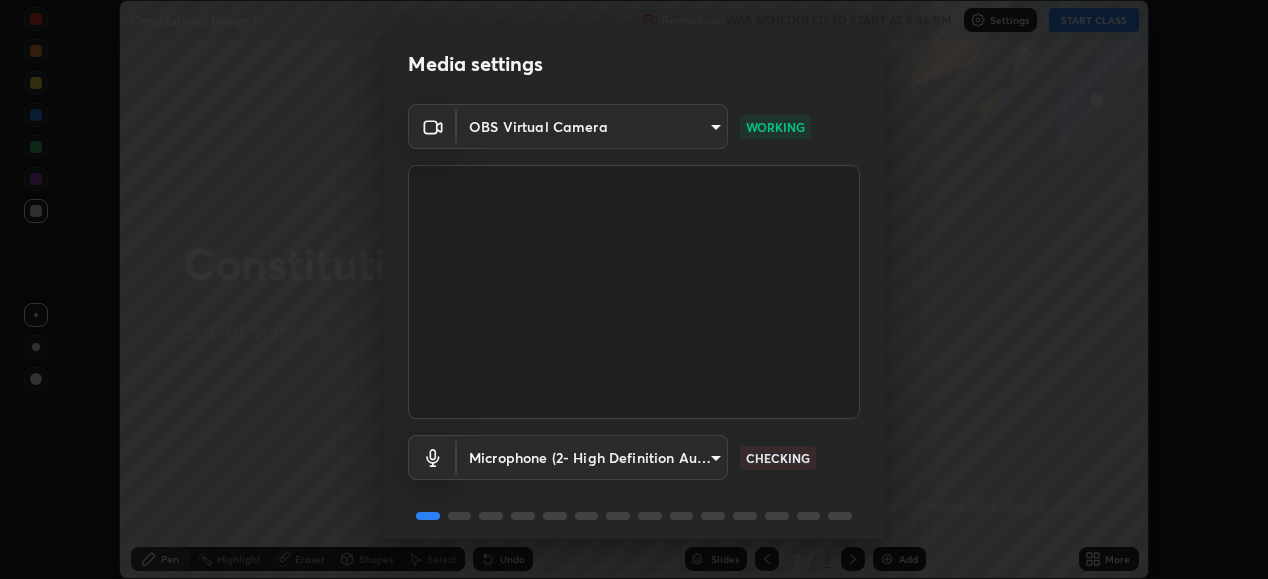 click on "Microphone (2- High Definition Audio Device) [HASH] CHECKING" at bounding box center (634, 485) 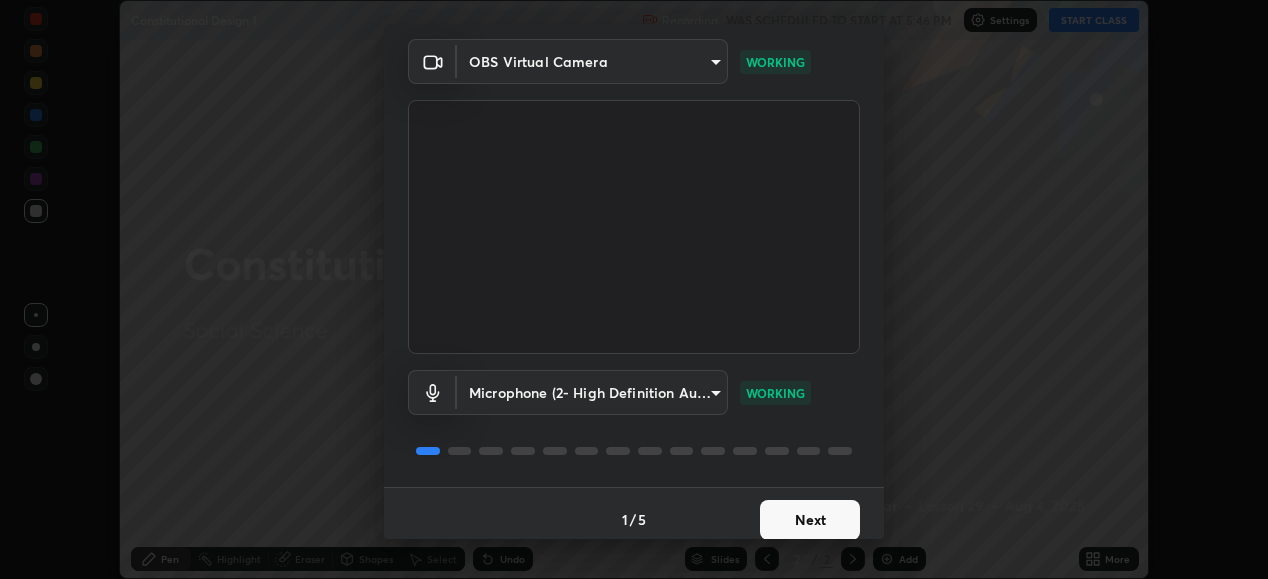 scroll, scrollTop: 62, scrollLeft: 0, axis: vertical 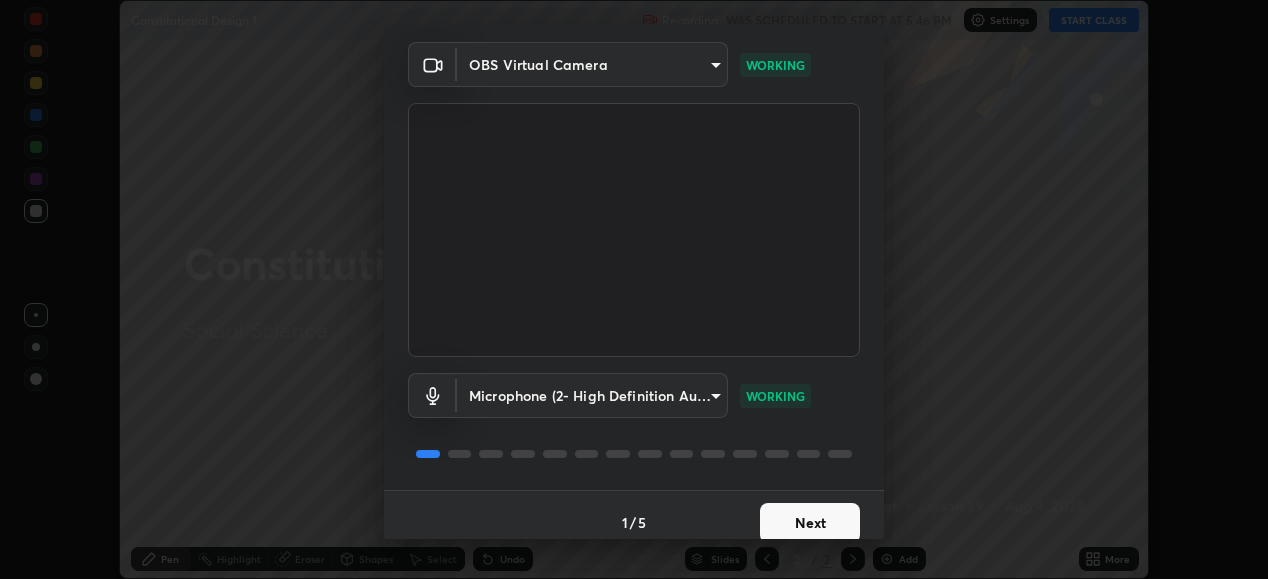click on "Next" at bounding box center (810, 523) 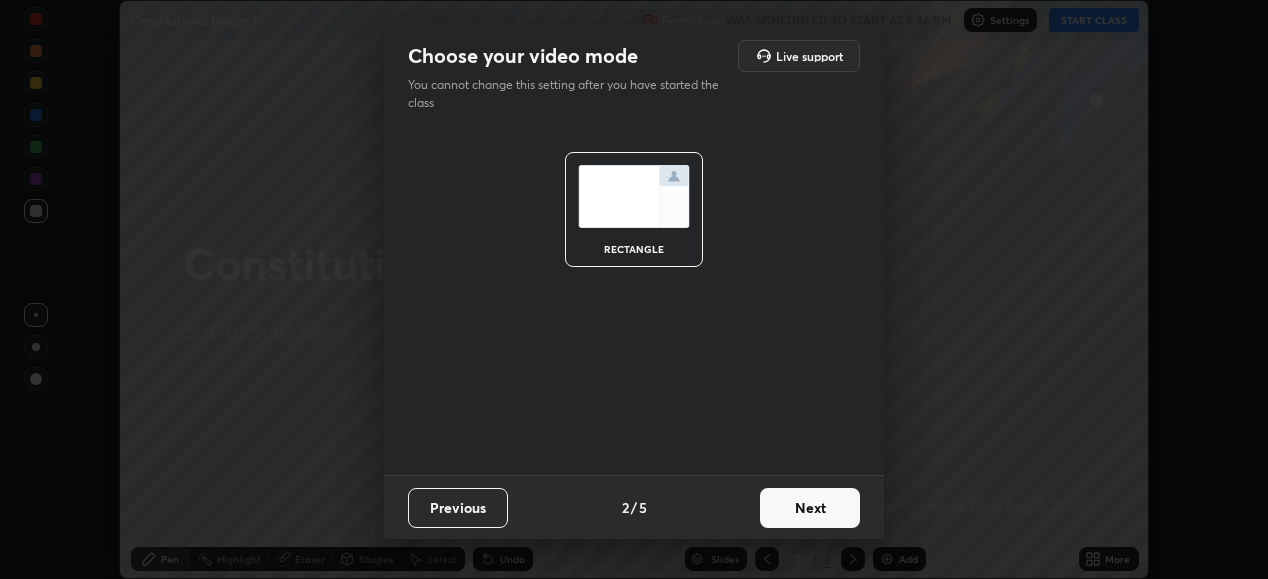click on "Next" at bounding box center (810, 508) 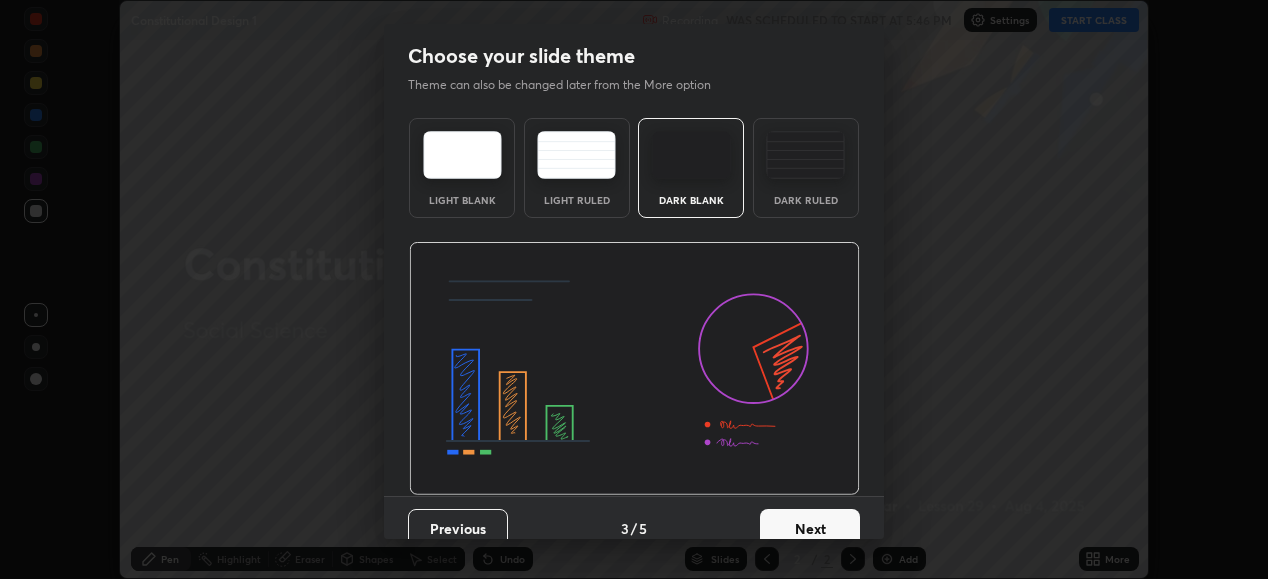 click on "Next" at bounding box center [810, 529] 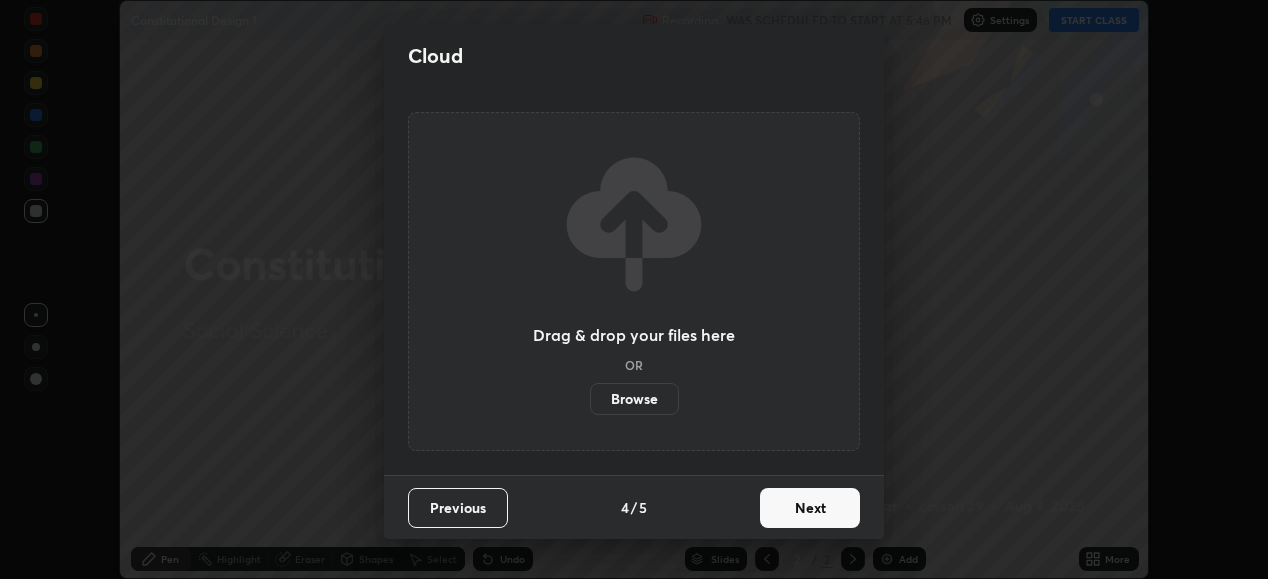 click on "Next" at bounding box center [810, 508] 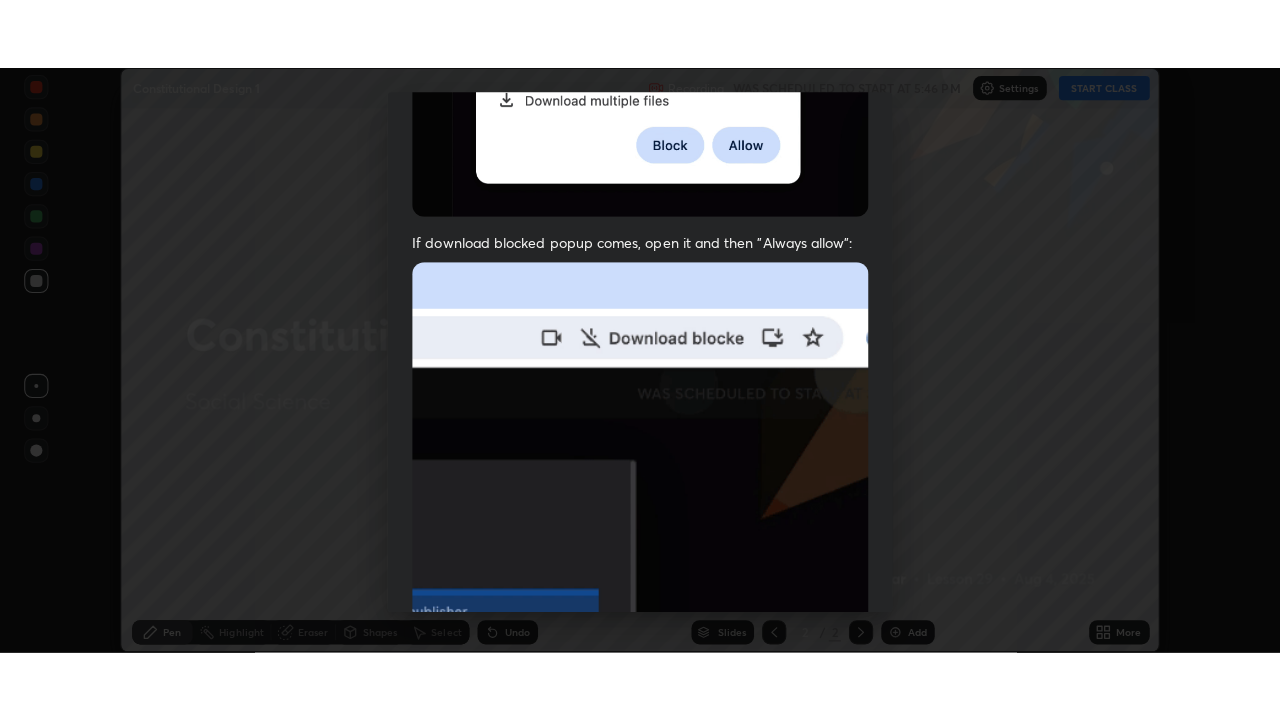 scroll, scrollTop: 485, scrollLeft: 0, axis: vertical 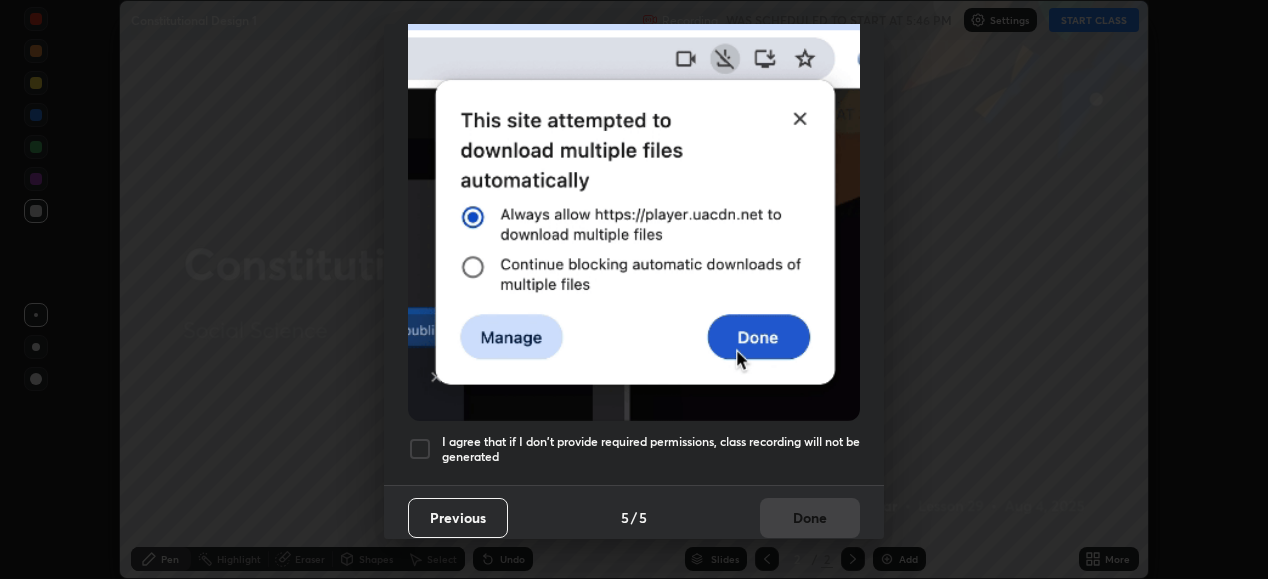 click at bounding box center (420, 449) 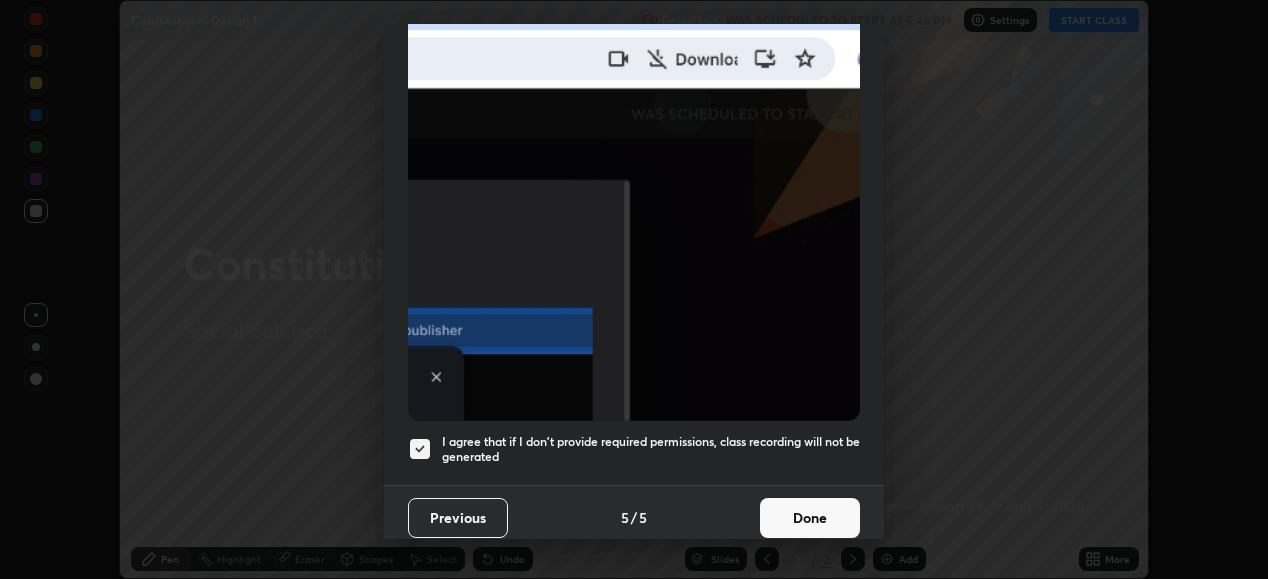 click on "Done" at bounding box center [810, 518] 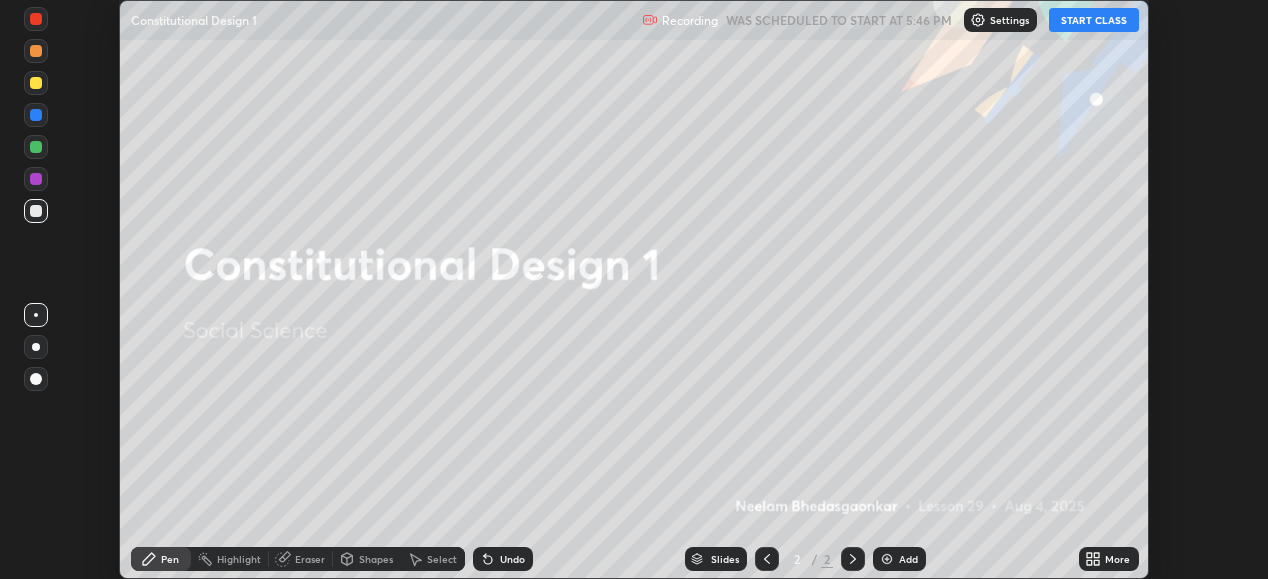 click on "START CLASS" at bounding box center (1094, 20) 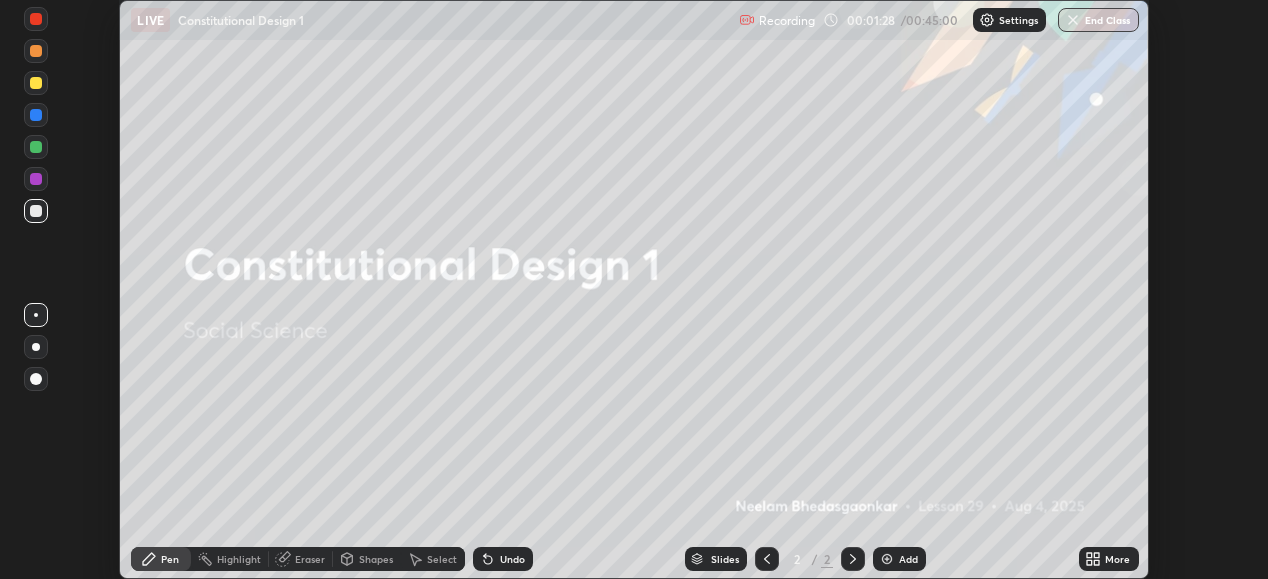 click on "More" at bounding box center (1117, 559) 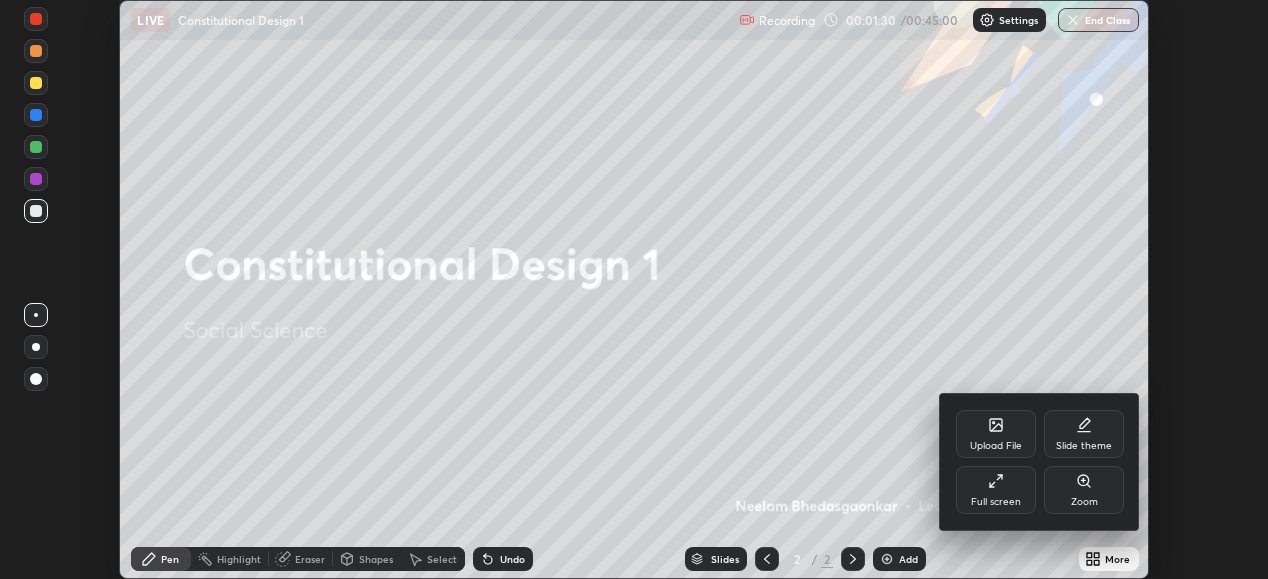 click on "Upload File" at bounding box center [996, 434] 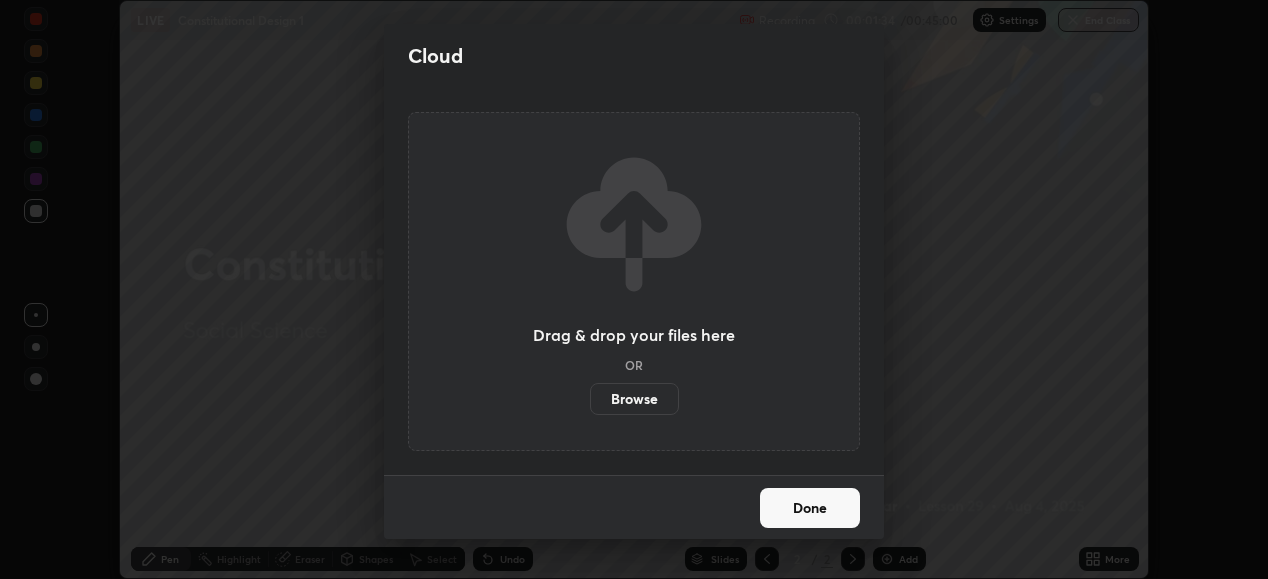 click on "Browse" at bounding box center [634, 399] 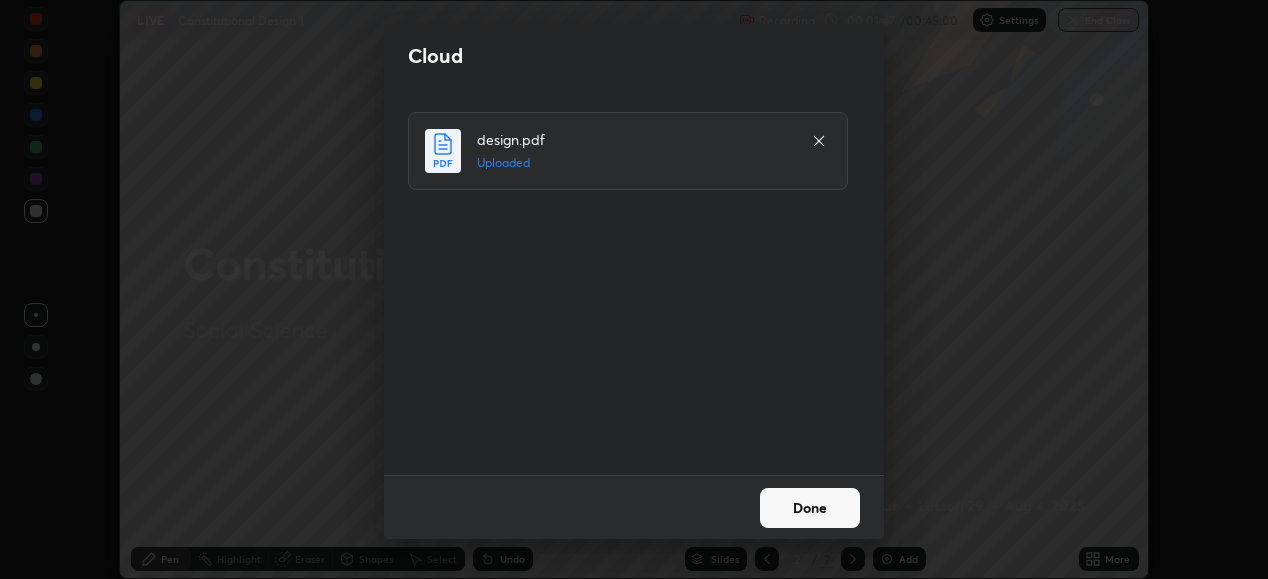 click on "Done" at bounding box center (810, 508) 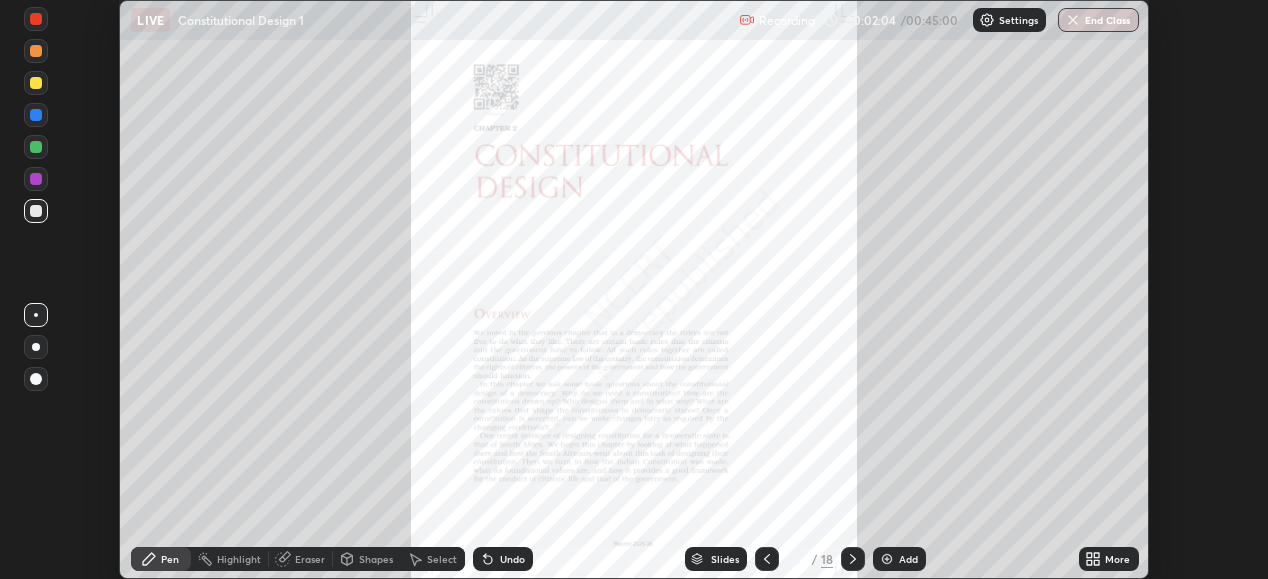 click on "Undo" at bounding box center (512, 559) 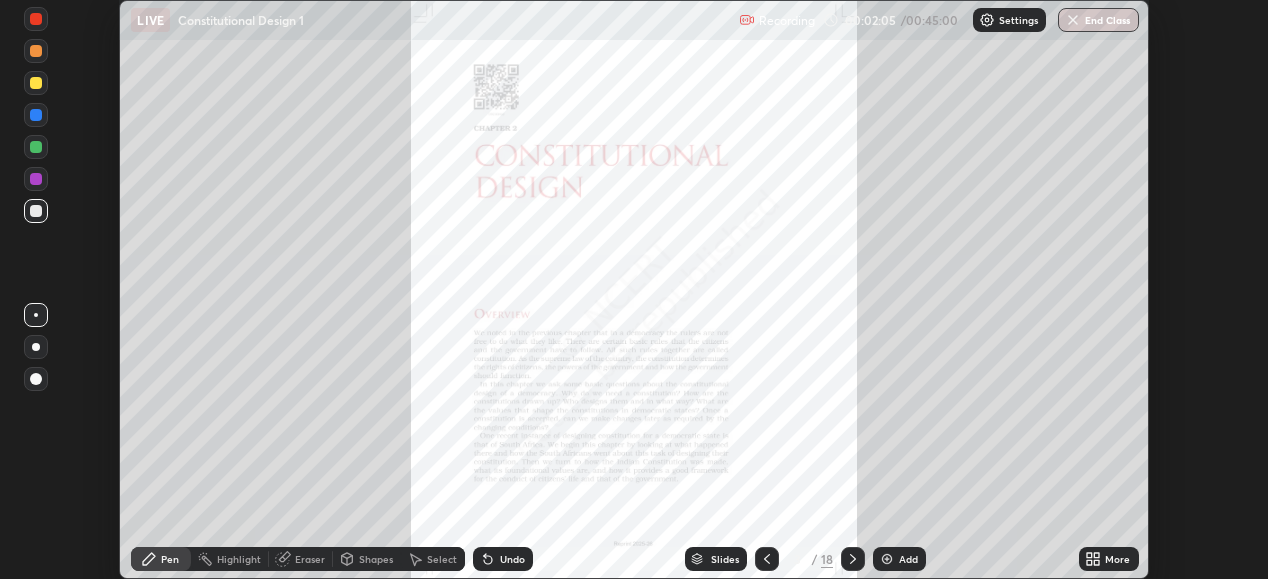 click on "Undo" at bounding box center (512, 559) 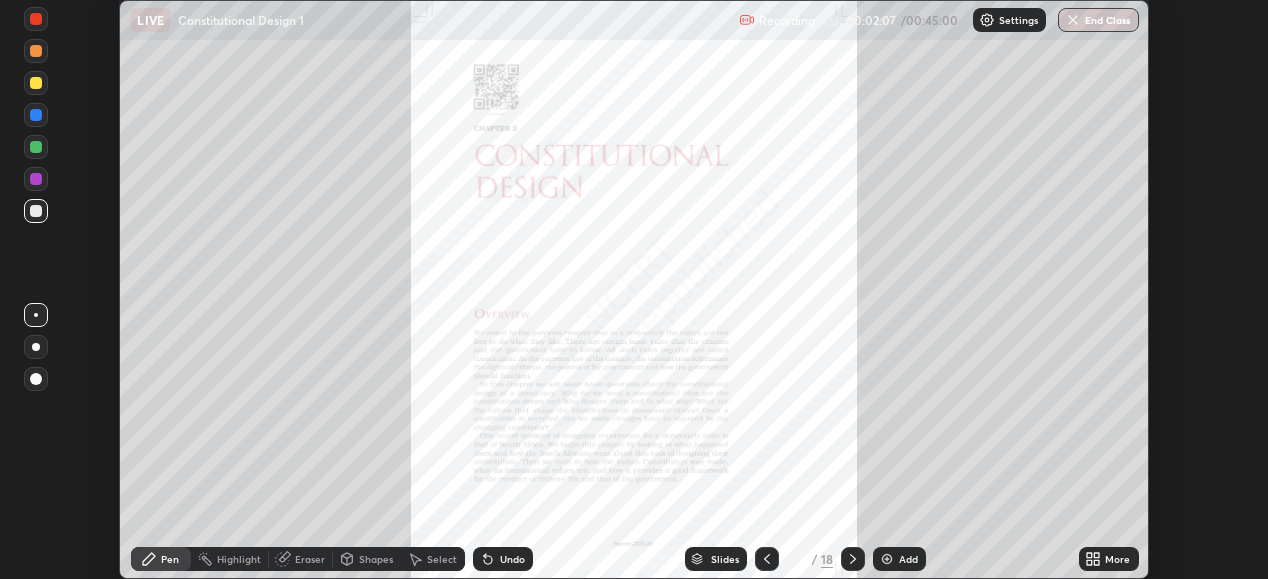 click 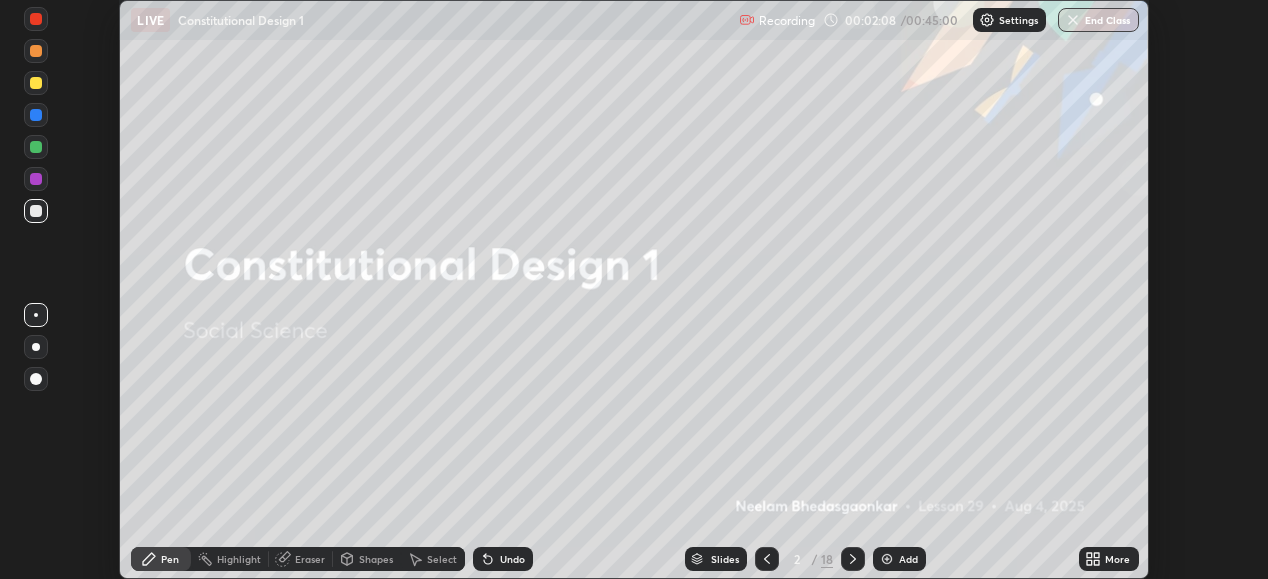 click 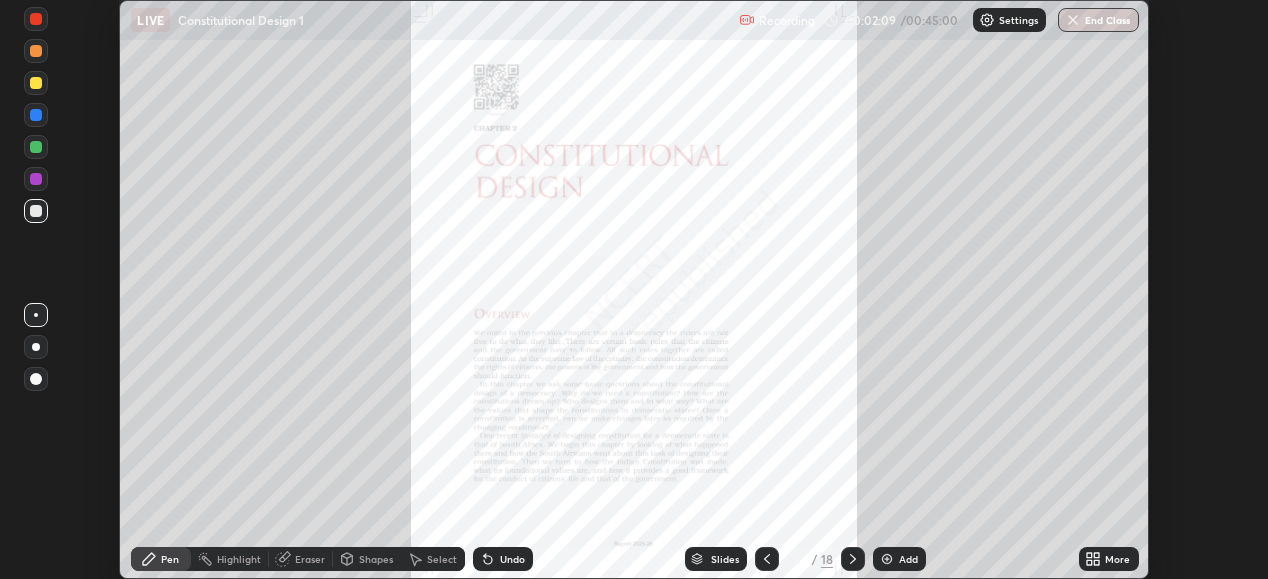 click 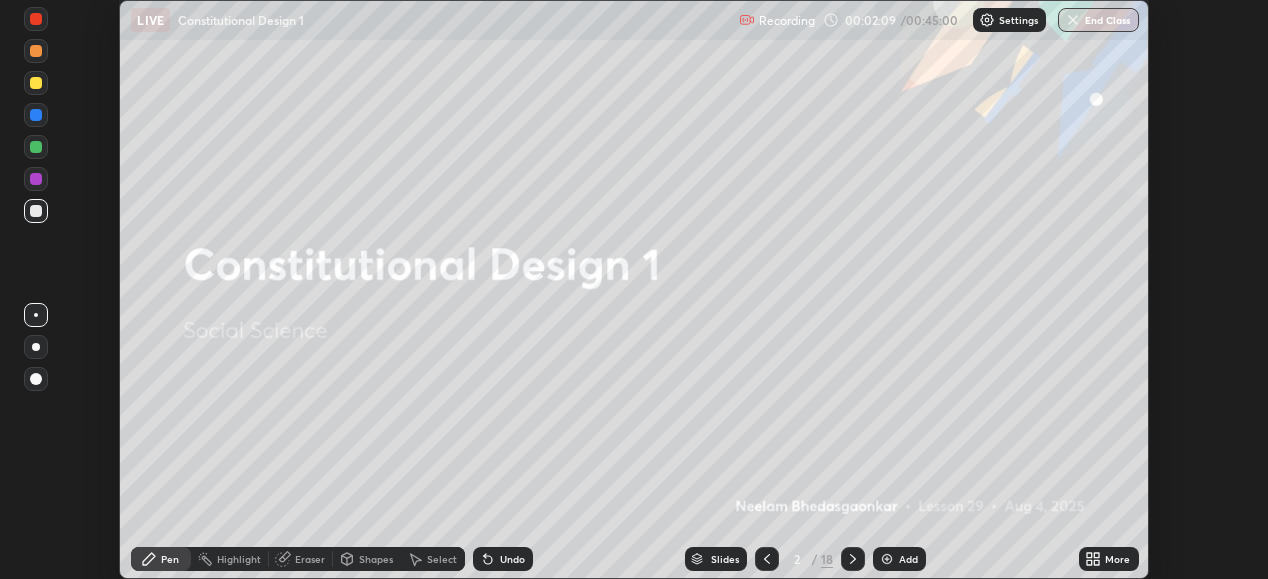 click 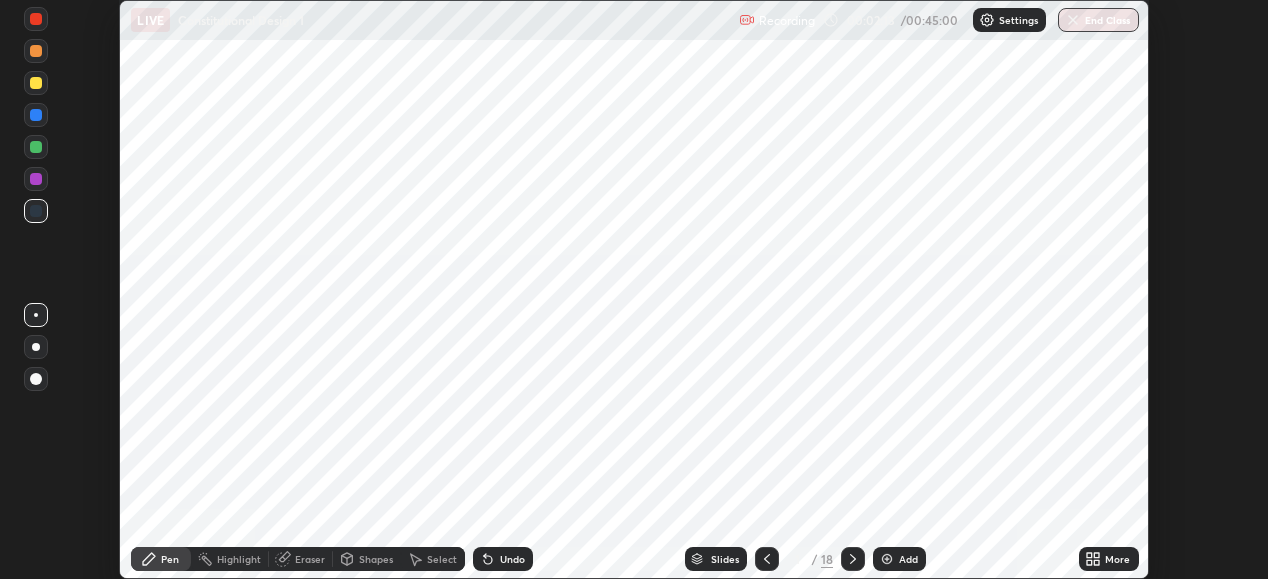 click 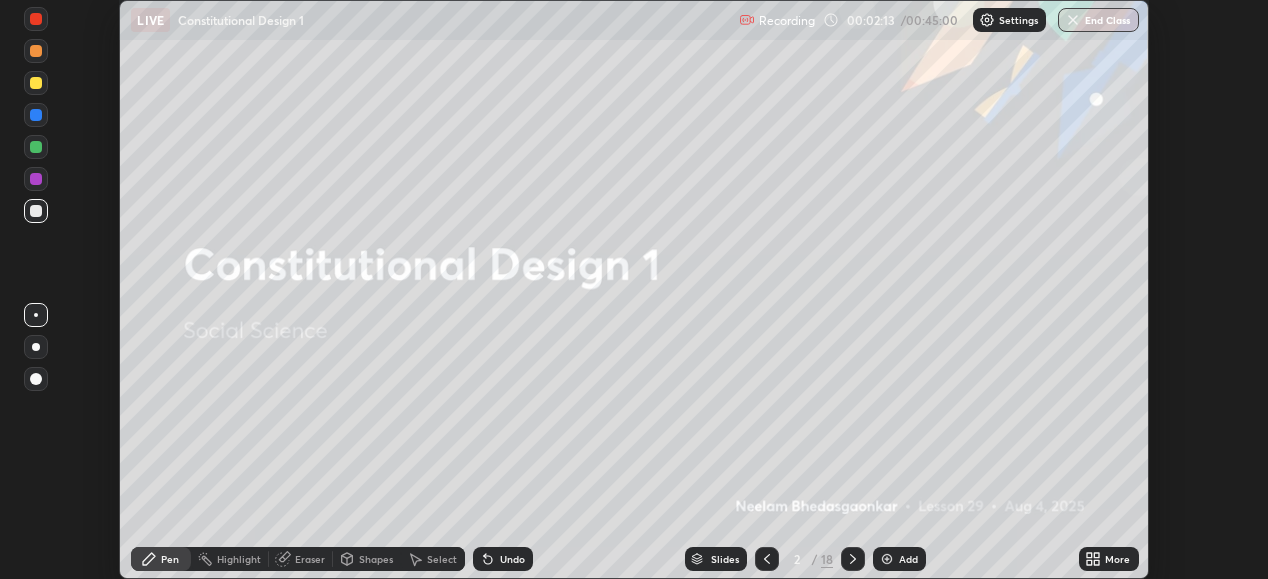 click 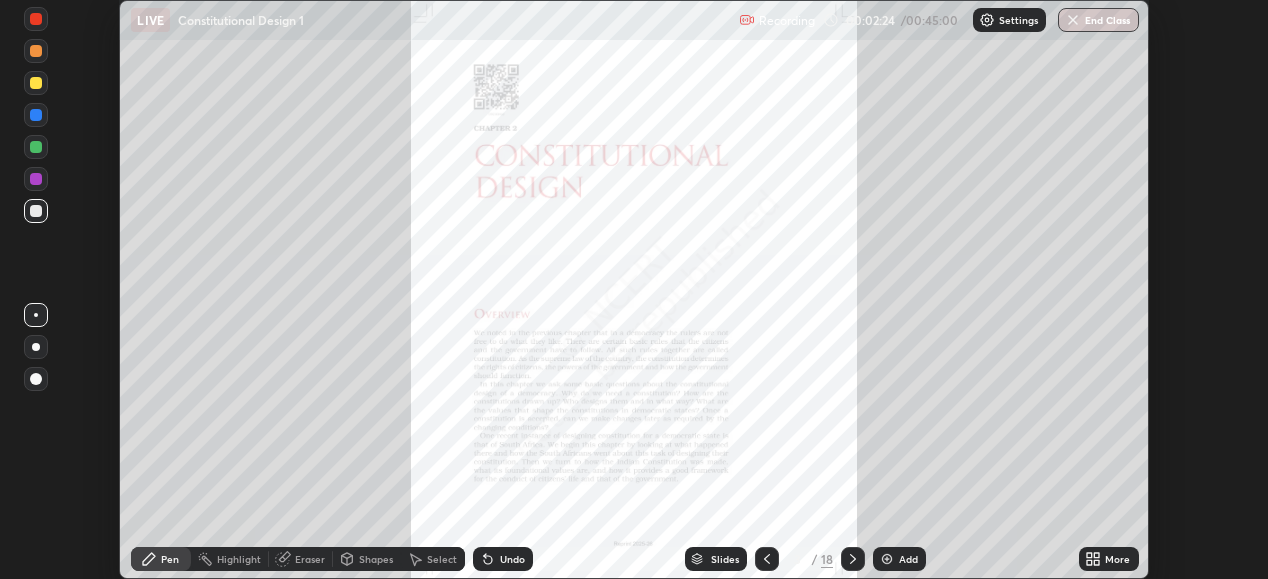 click on "More" at bounding box center [1117, 559] 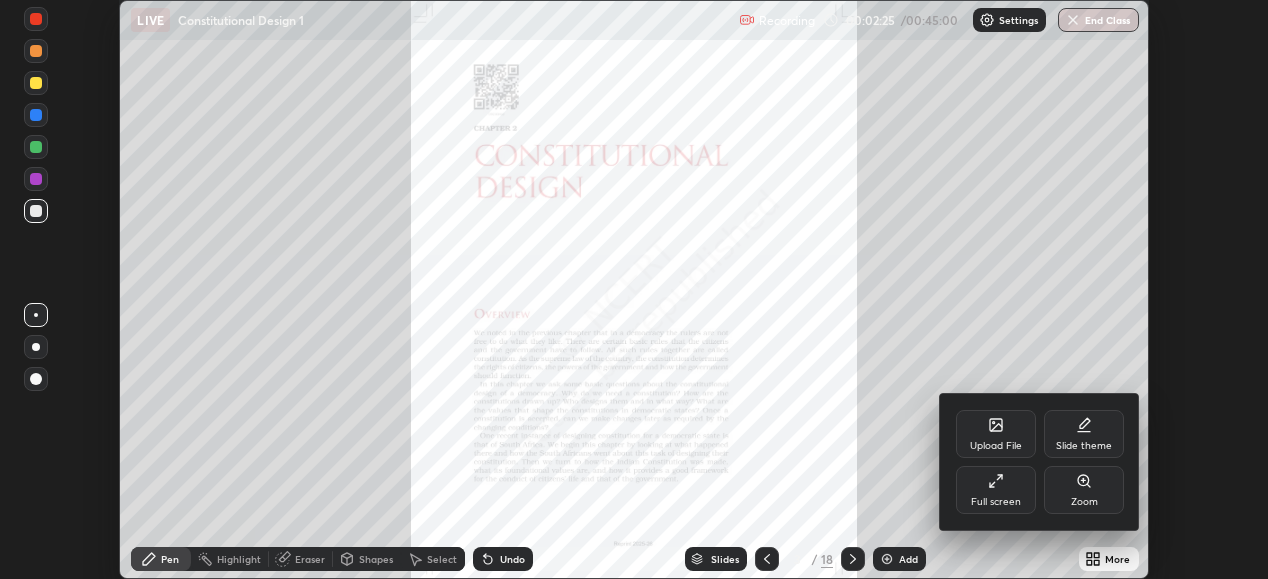 click on "Full screen" at bounding box center [996, 502] 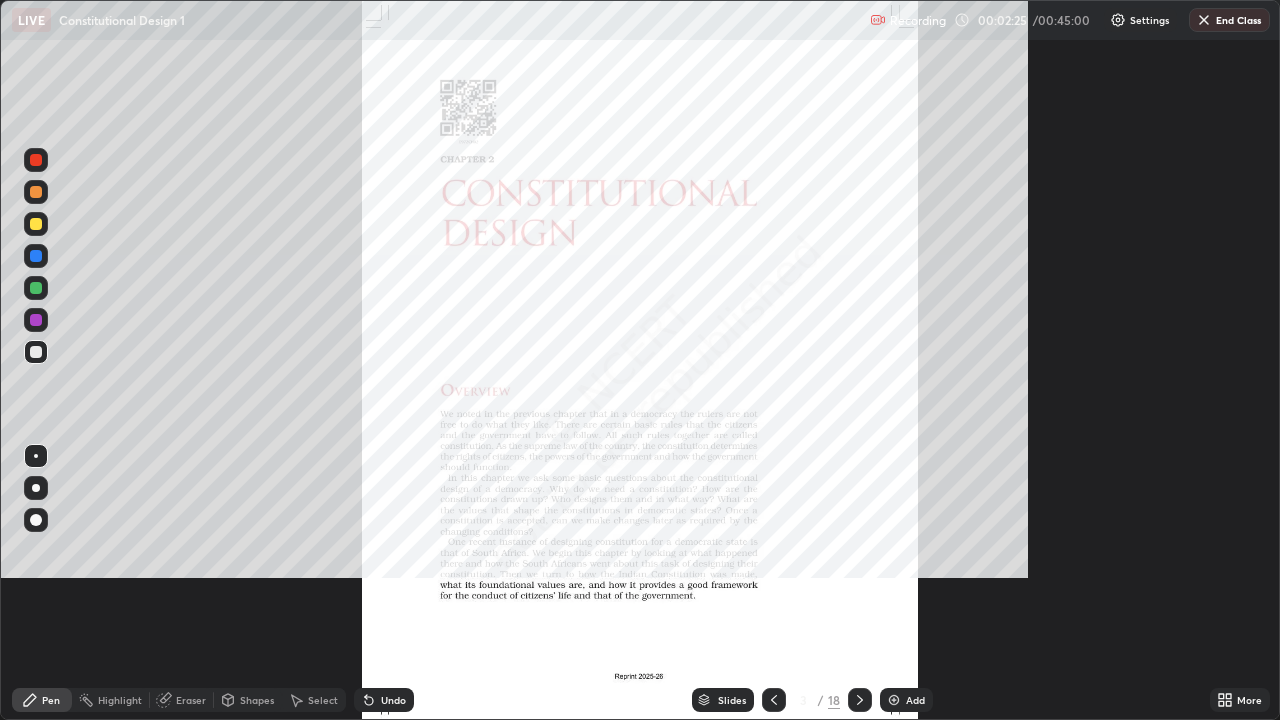 scroll, scrollTop: 99280, scrollLeft: 98720, axis: both 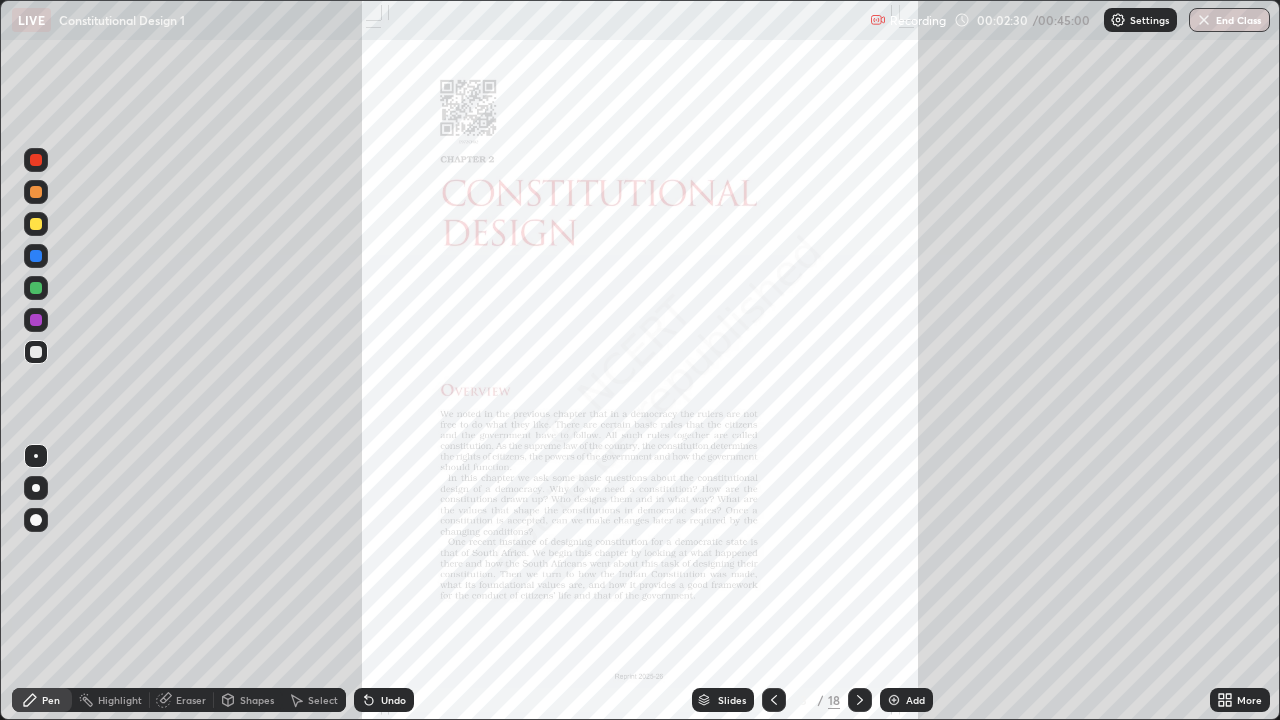 click on "More" at bounding box center (1240, 700) 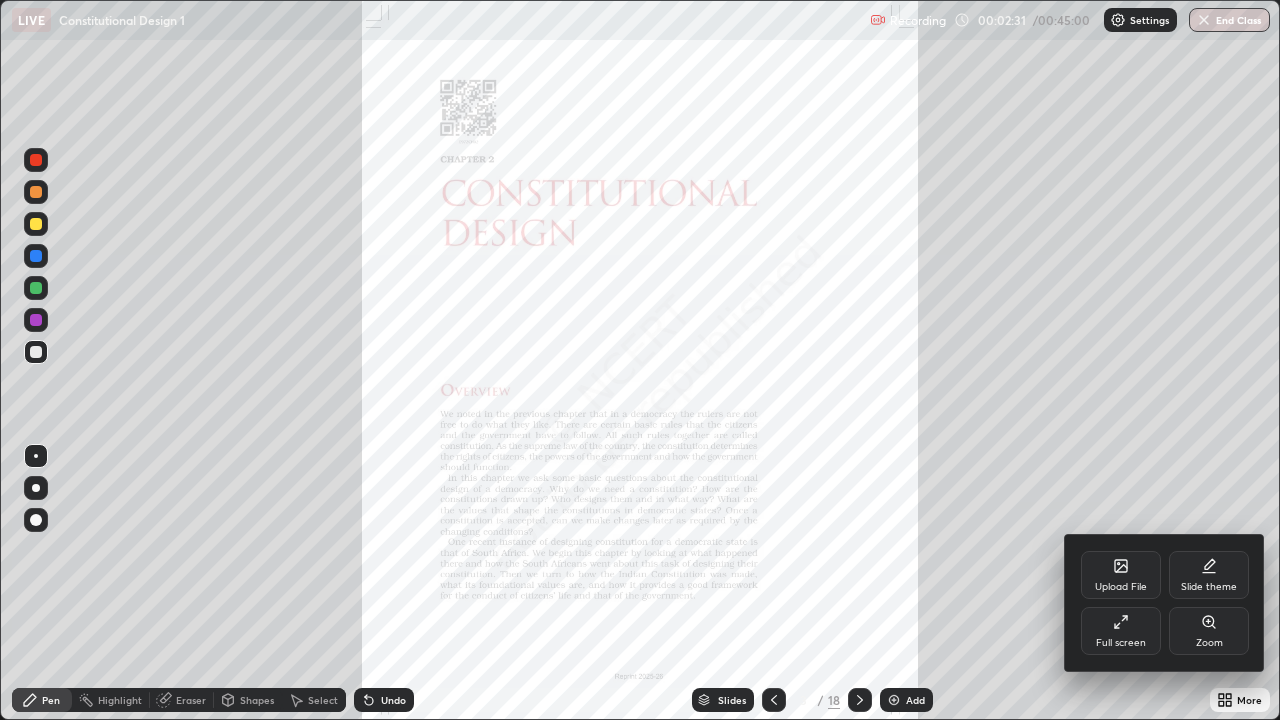 click 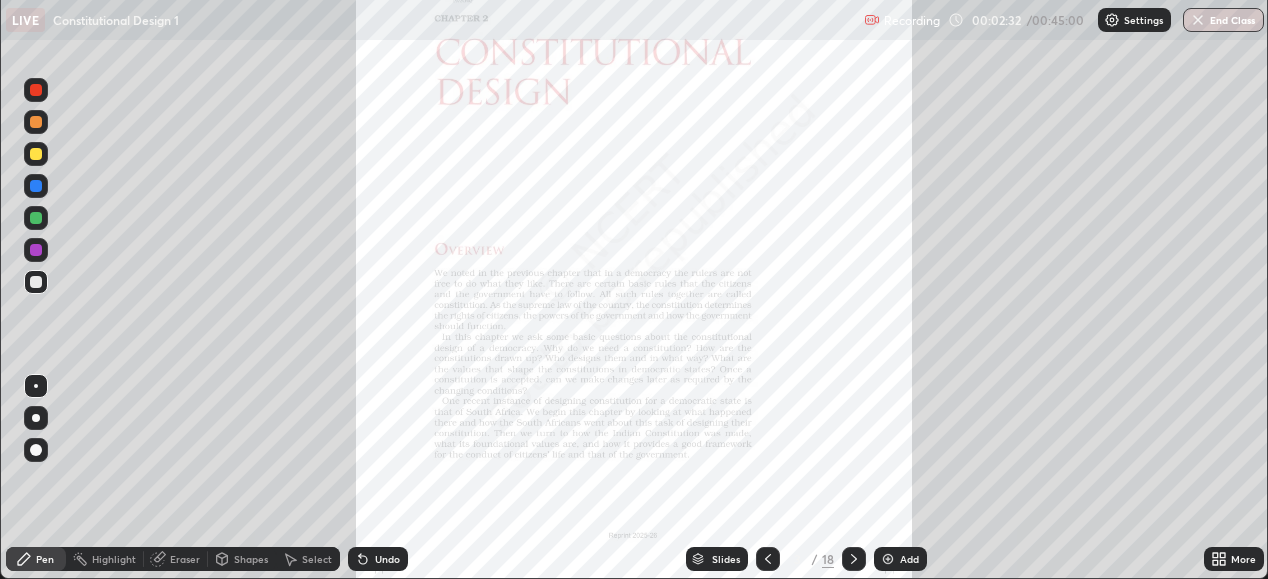 scroll, scrollTop: 579, scrollLeft: 1268, axis: both 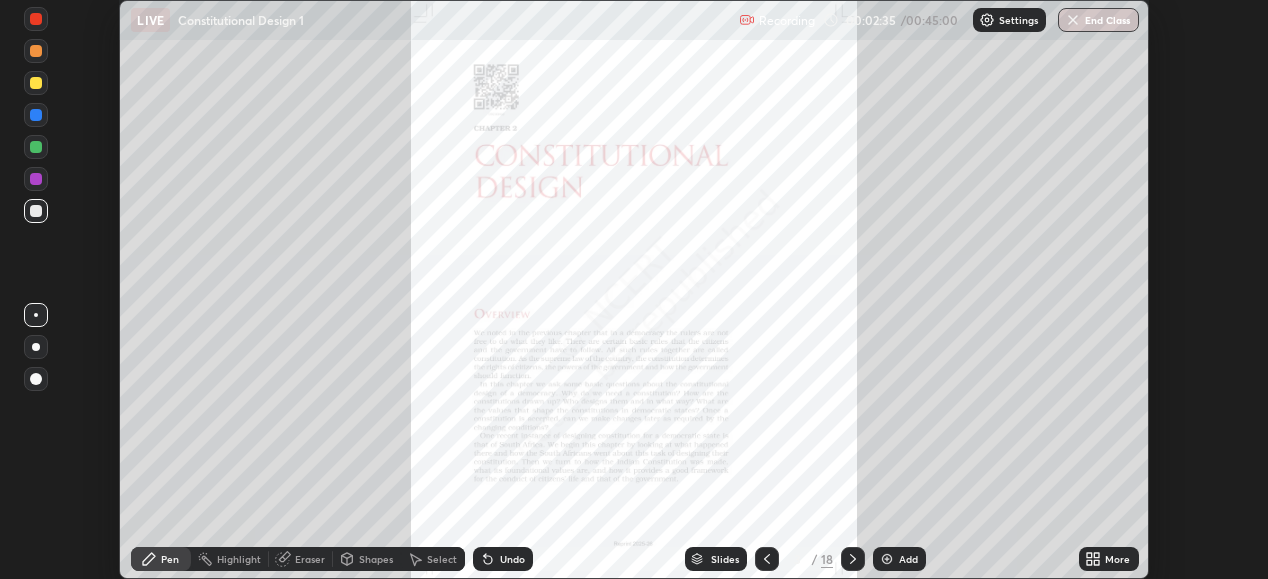 click 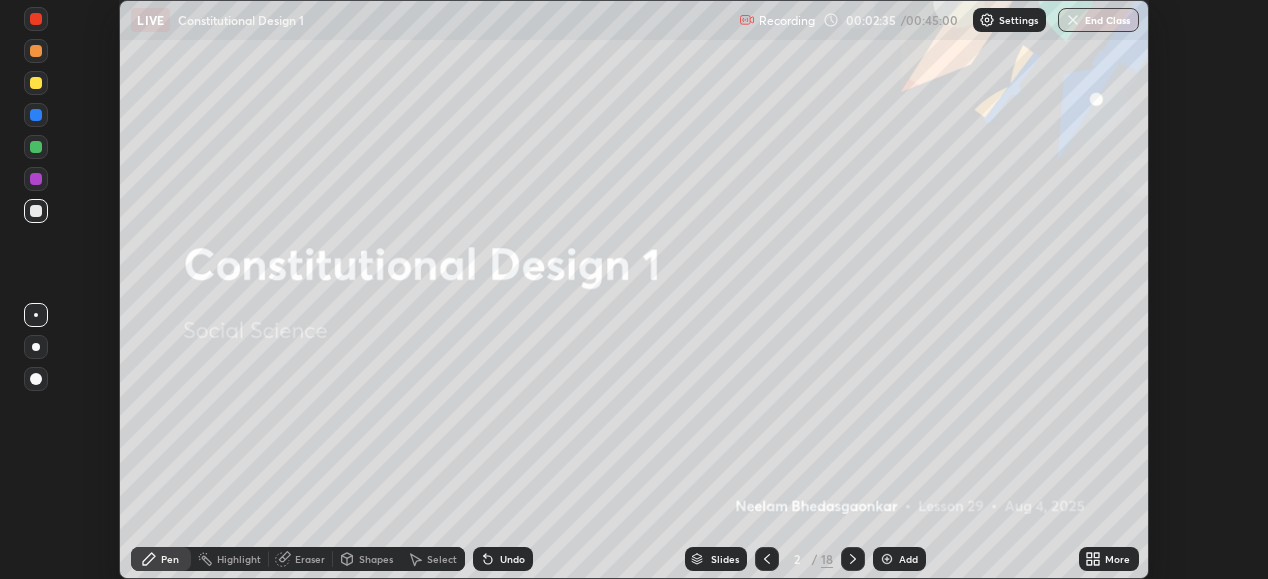 click 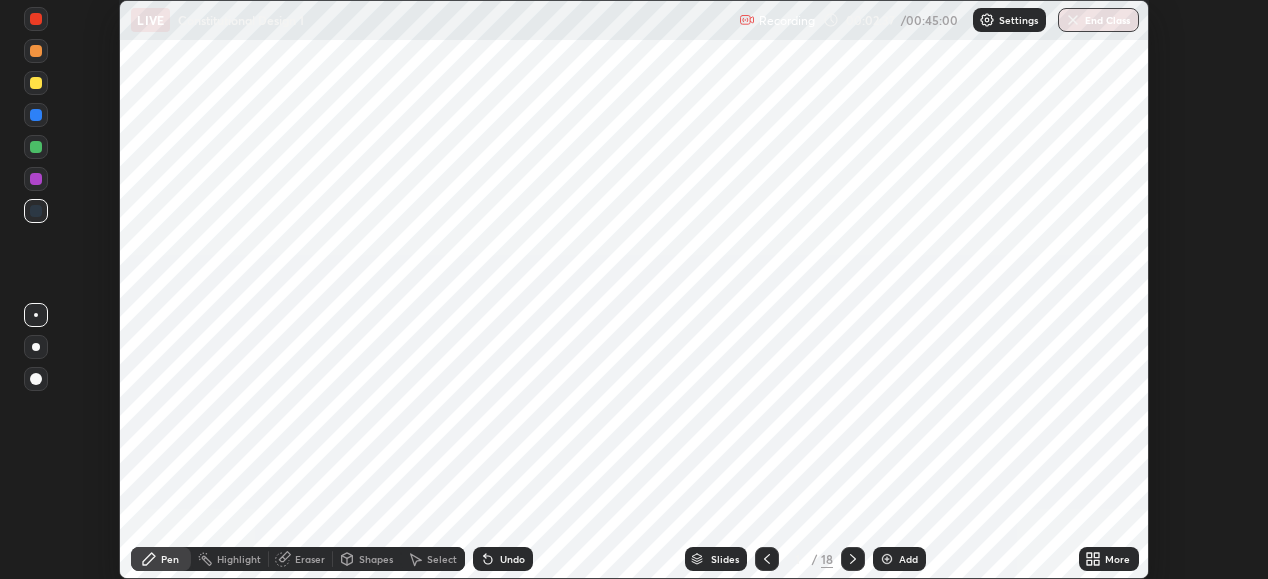 click on "Undo" at bounding box center (512, 559) 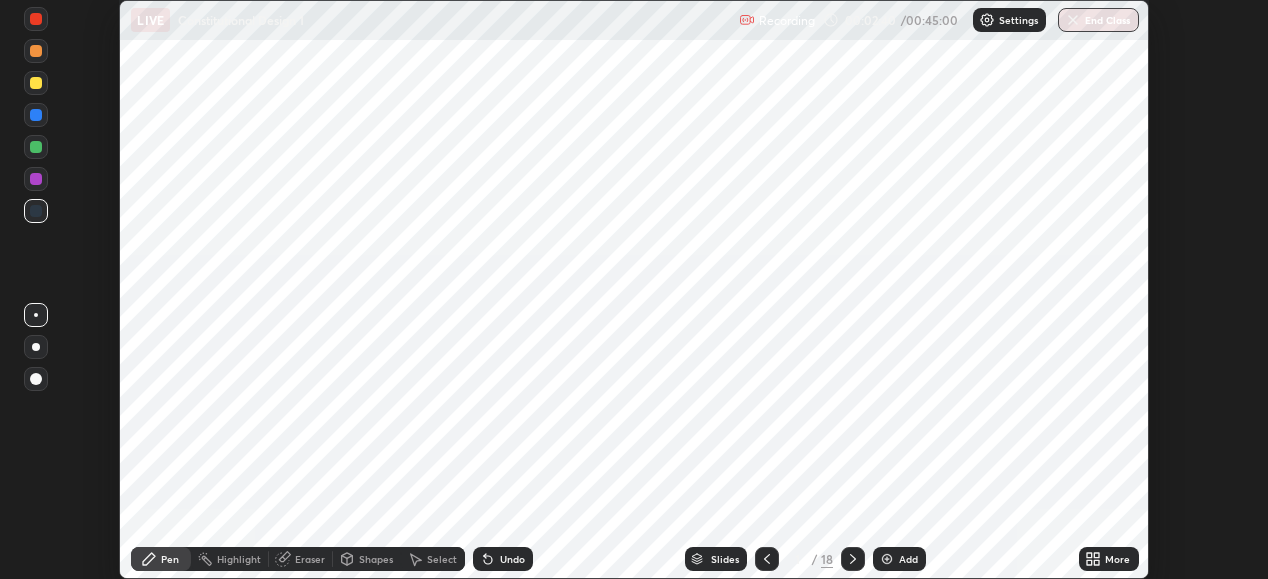 click at bounding box center [853, 559] 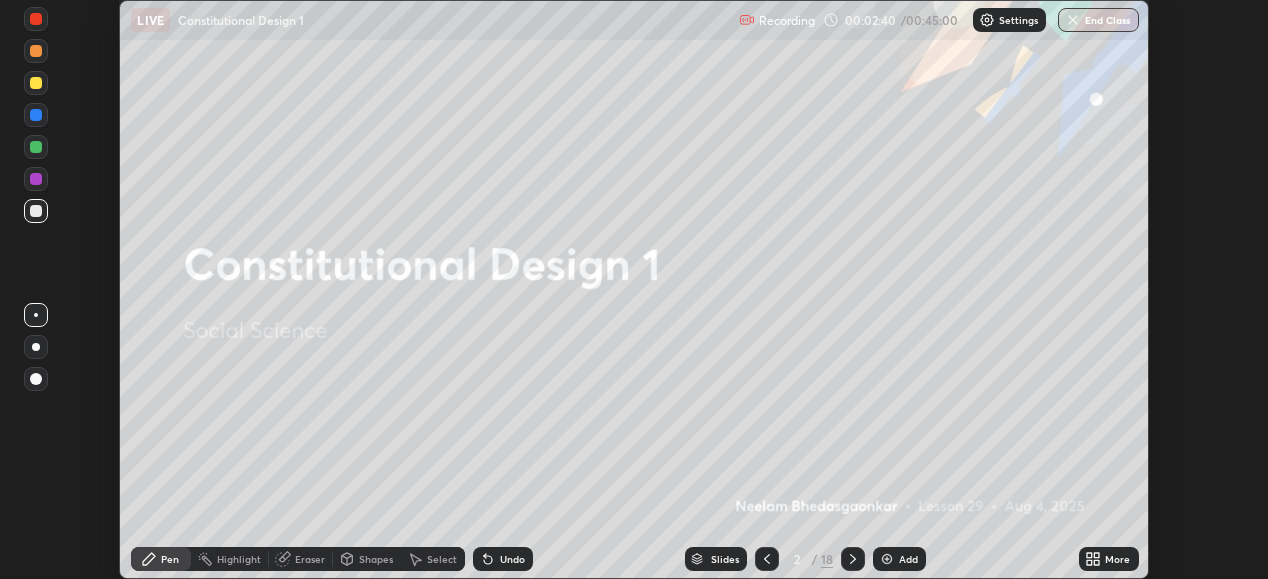 click 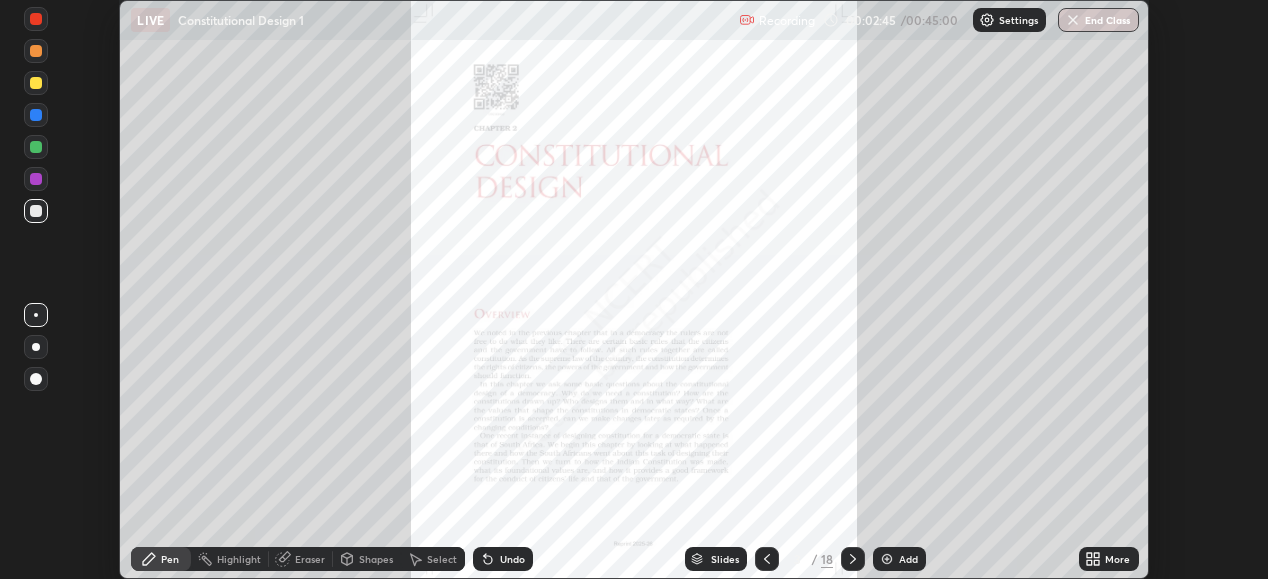 click on "Undo" at bounding box center [512, 559] 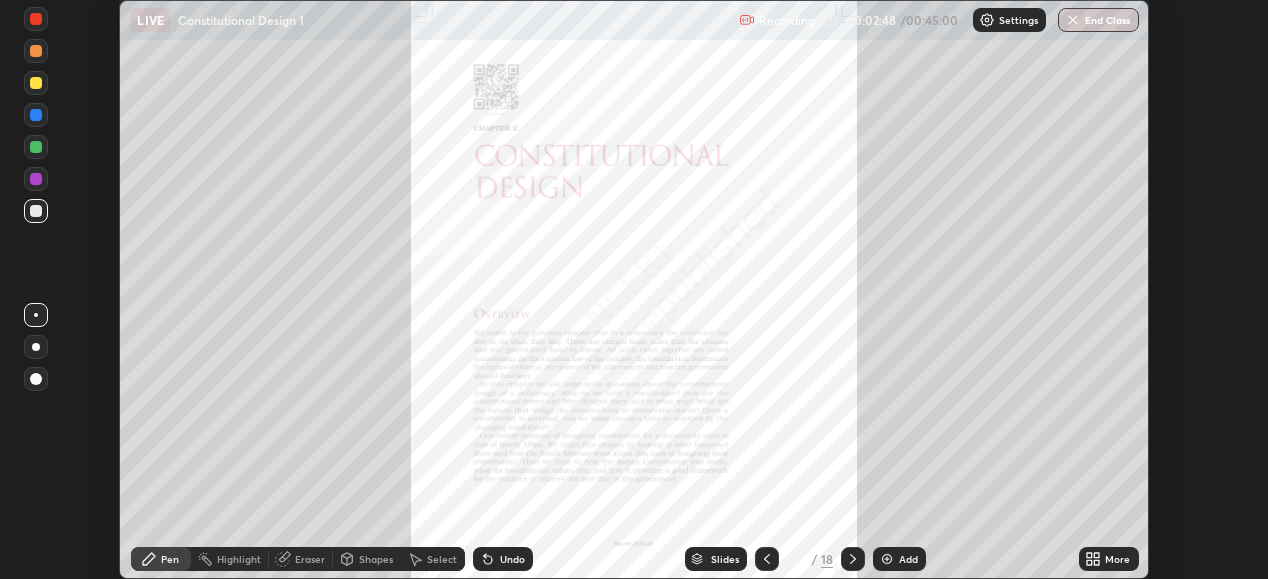 click on "More" at bounding box center (1117, 559) 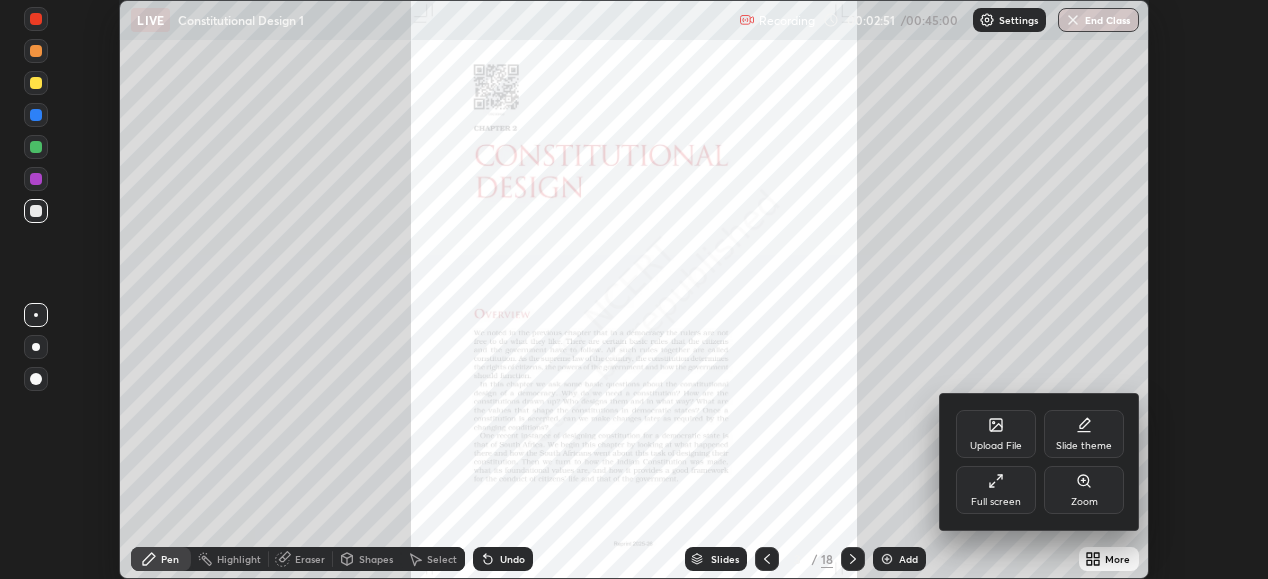click on "Slide theme" at bounding box center [1084, 434] 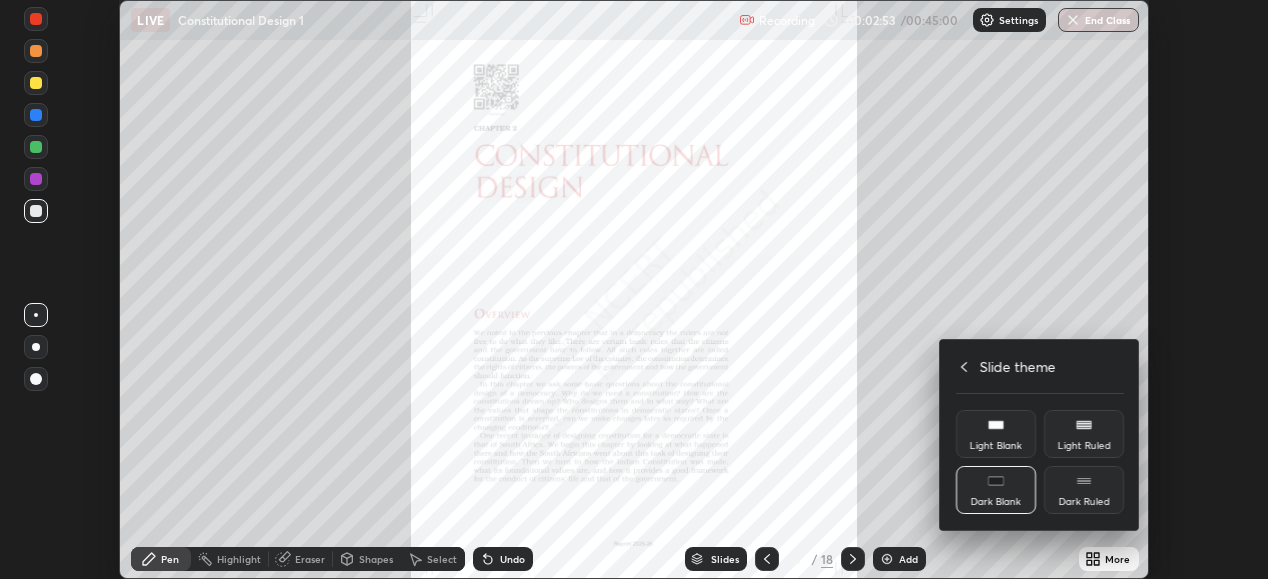click at bounding box center [634, 289] 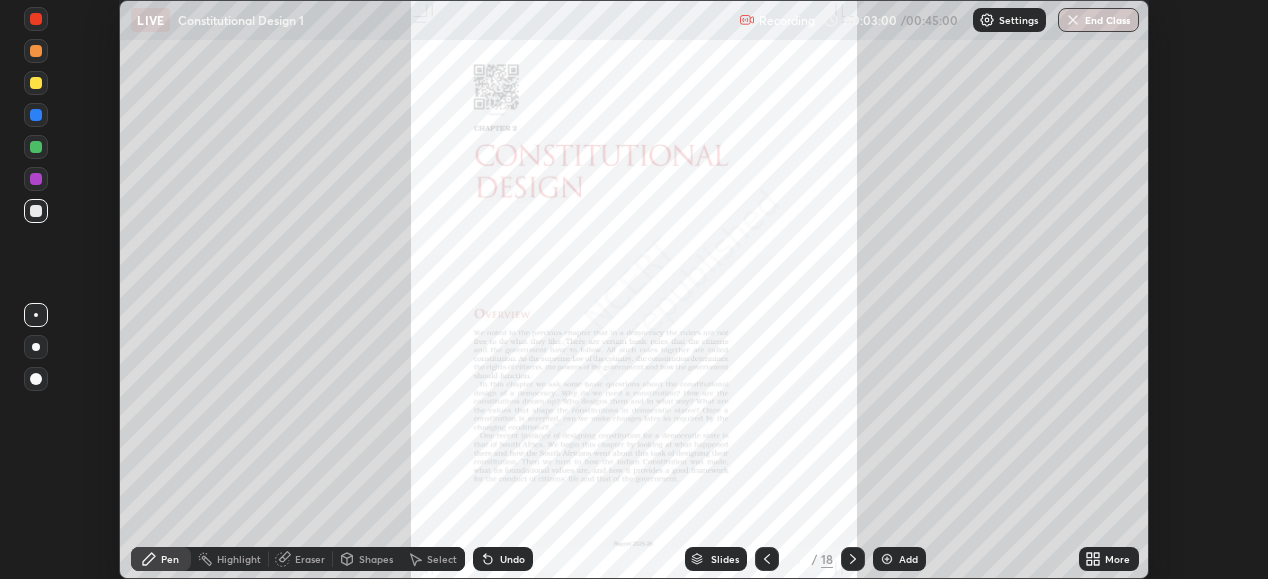 click on "Setting up your live class" at bounding box center (634, 289) 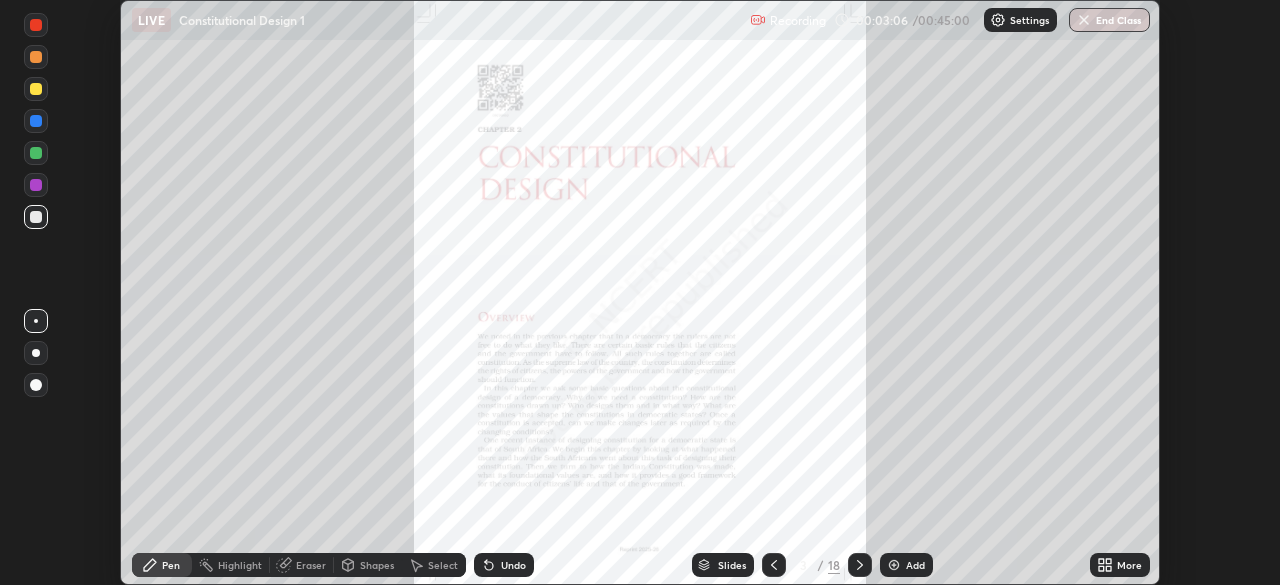 scroll, scrollTop: 99415, scrollLeft: 98720, axis: both 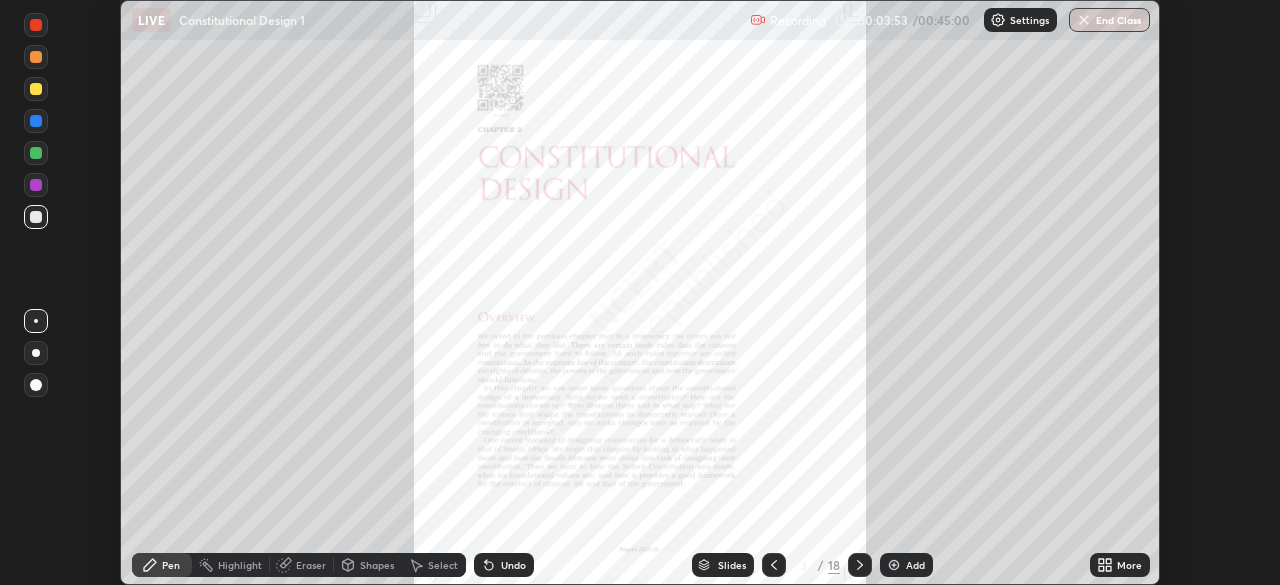 click 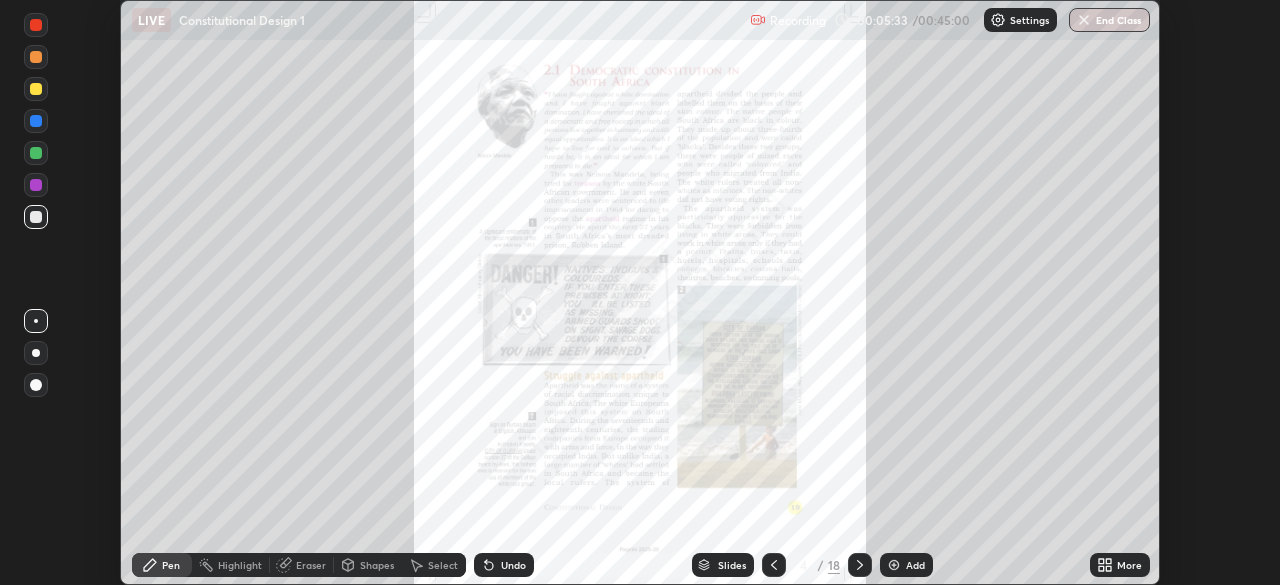 click 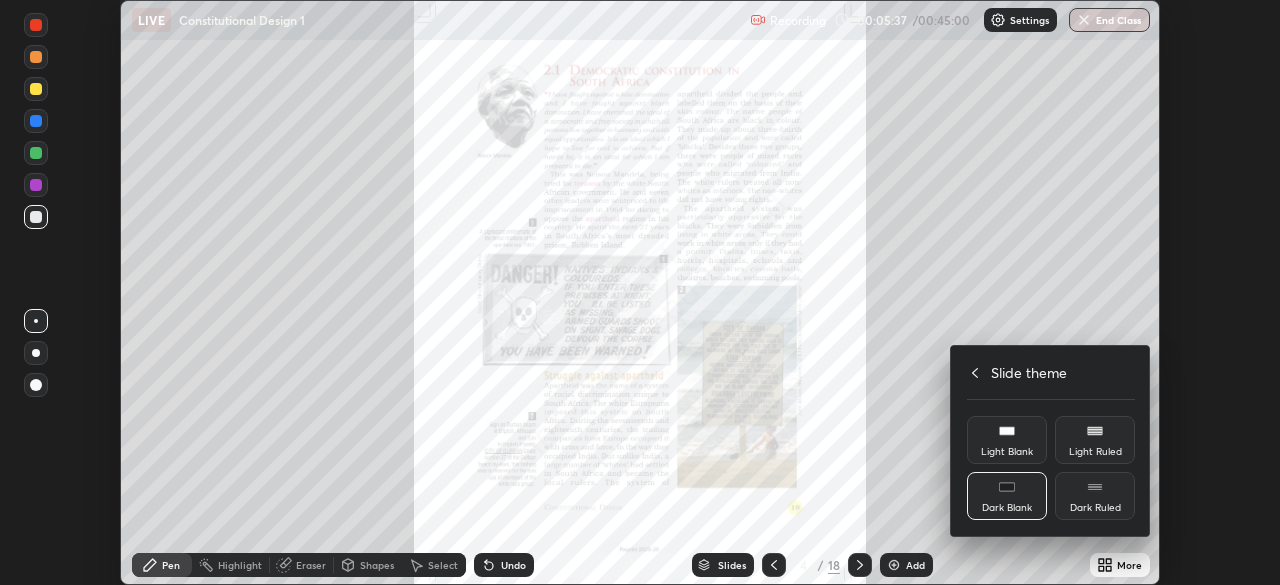 click 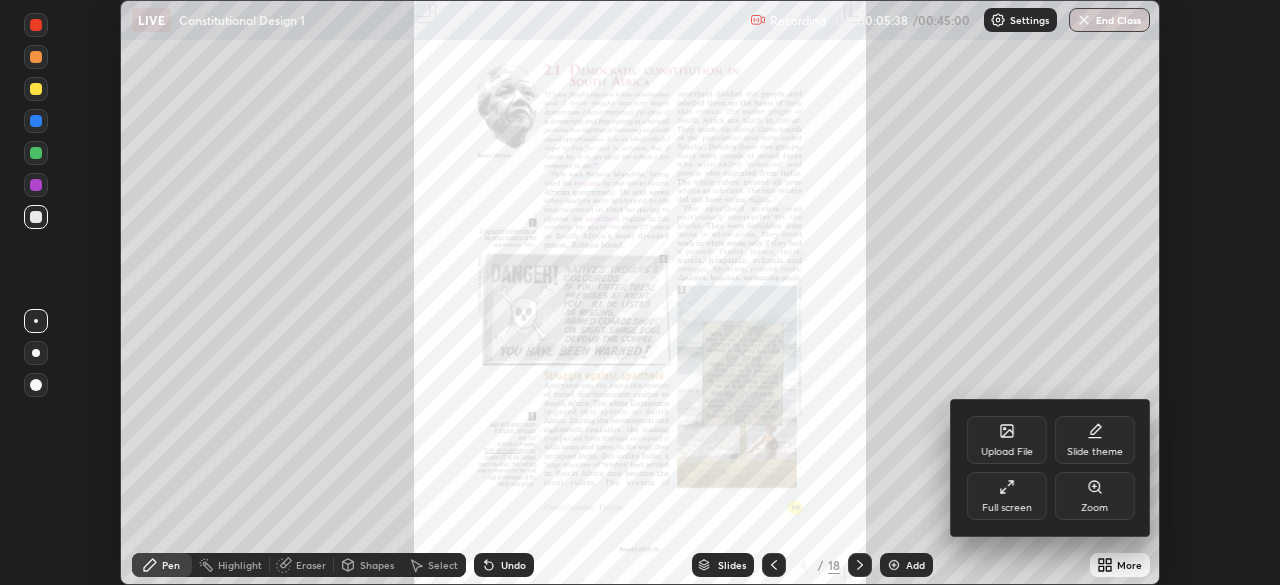click on "Full screen" at bounding box center (1007, 496) 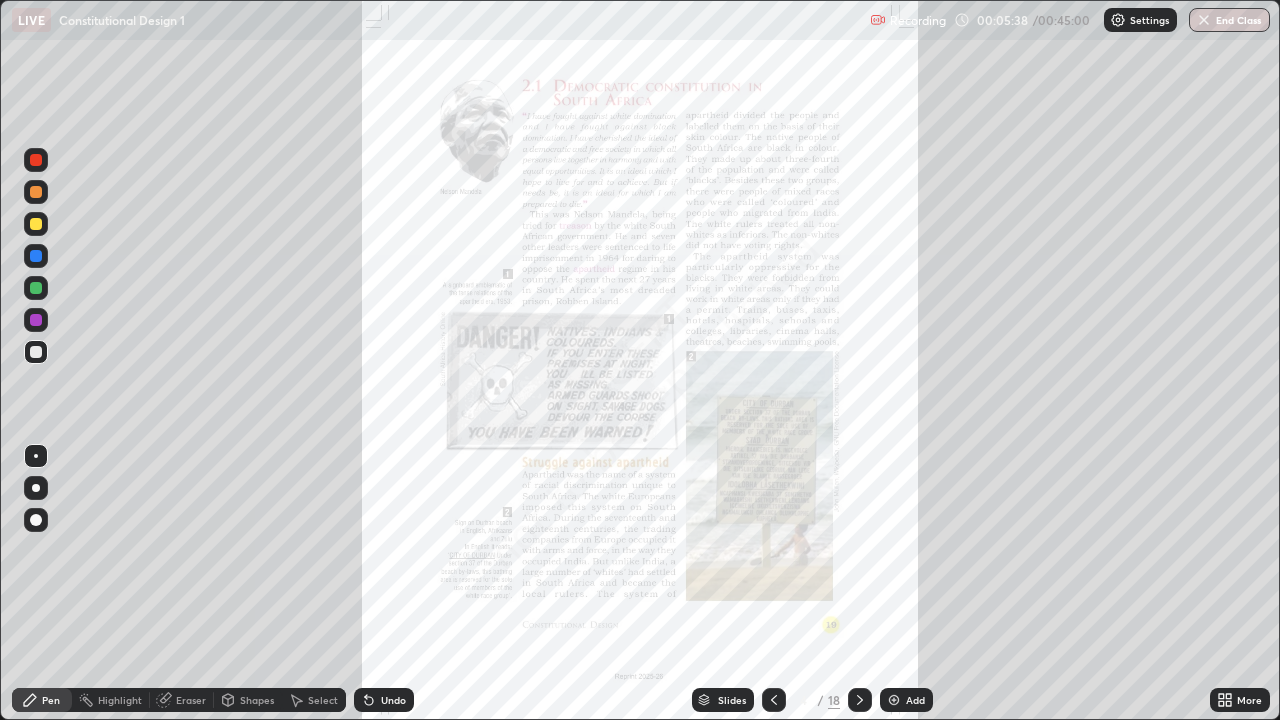 scroll, scrollTop: 99280, scrollLeft: 98720, axis: both 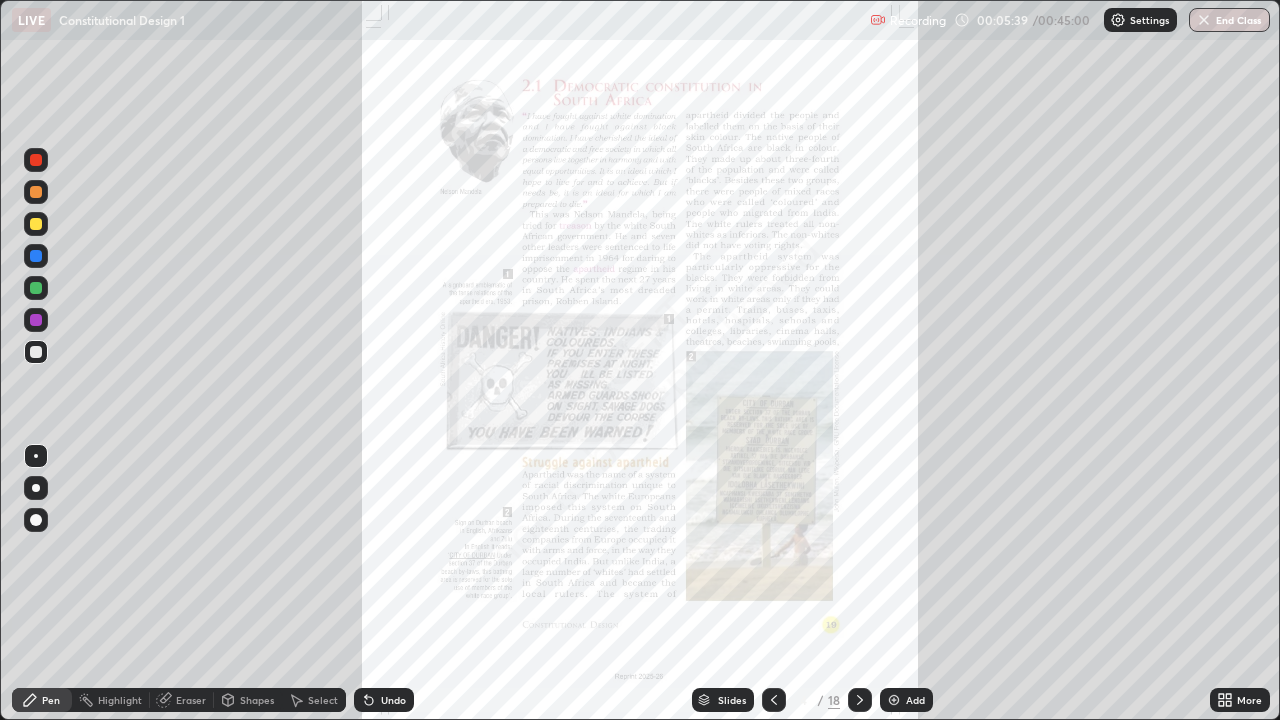 click 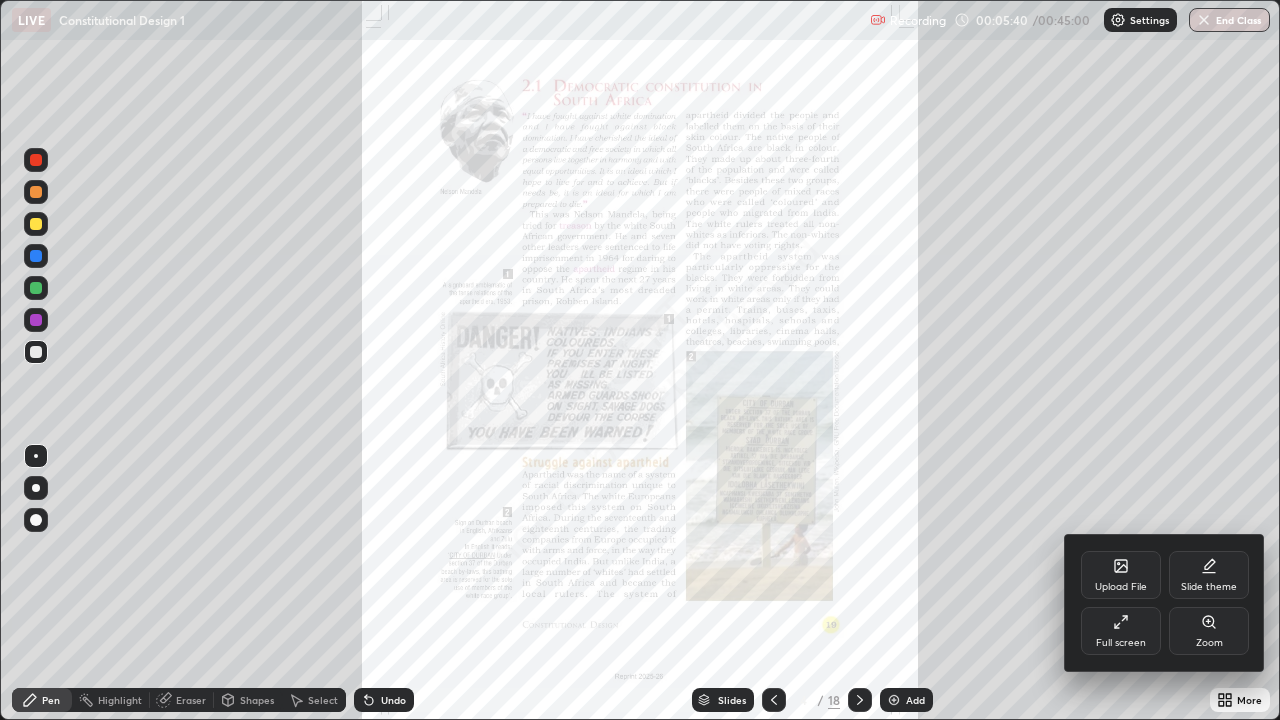 click on "Zoom" at bounding box center [1209, 643] 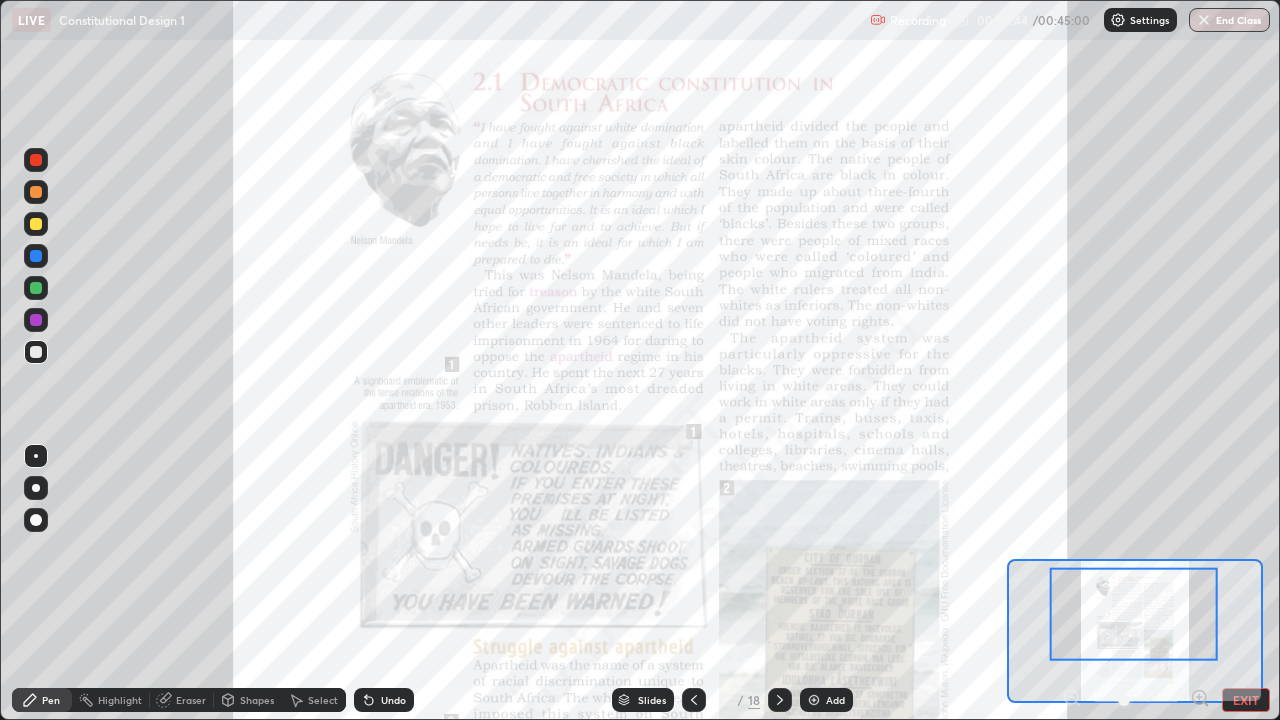 click 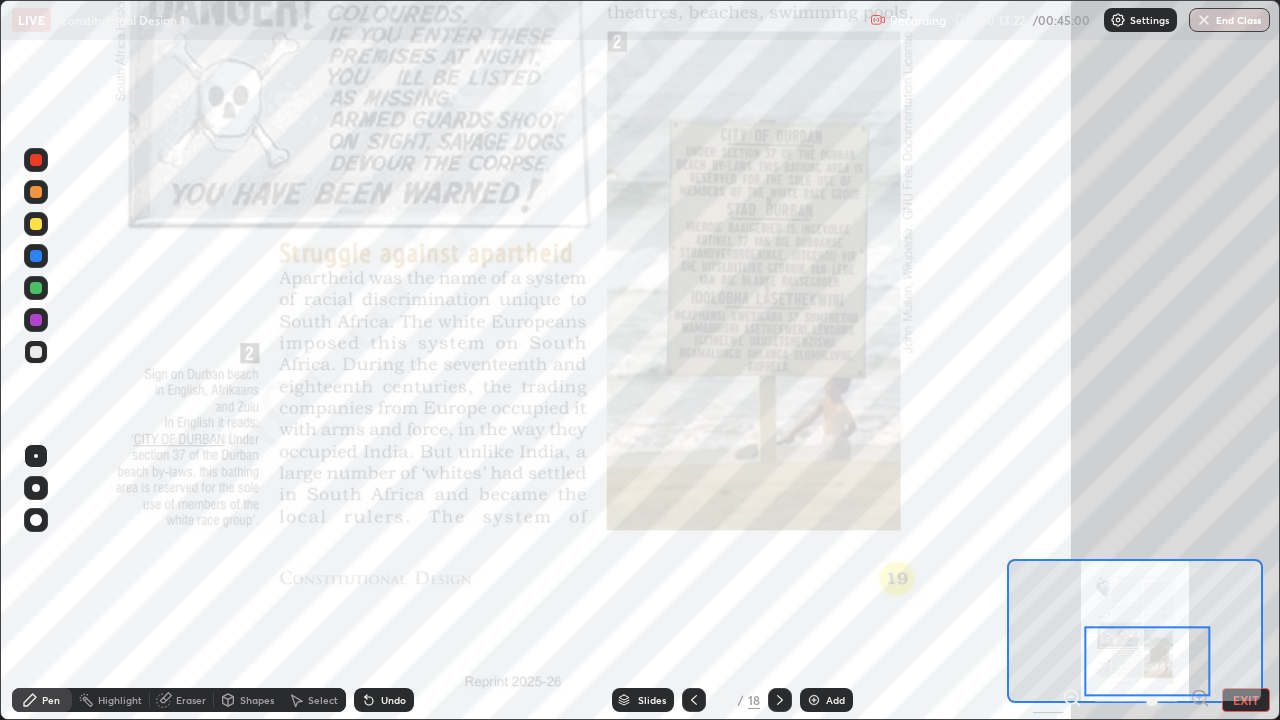 click 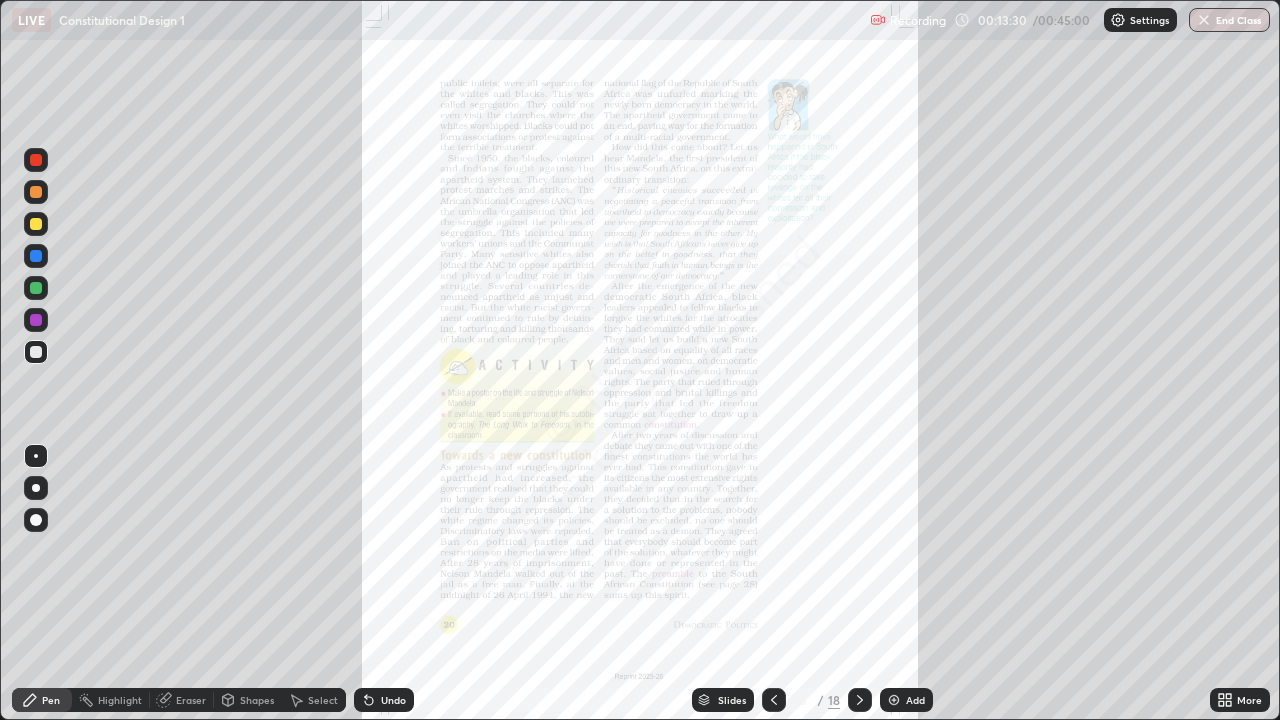 click 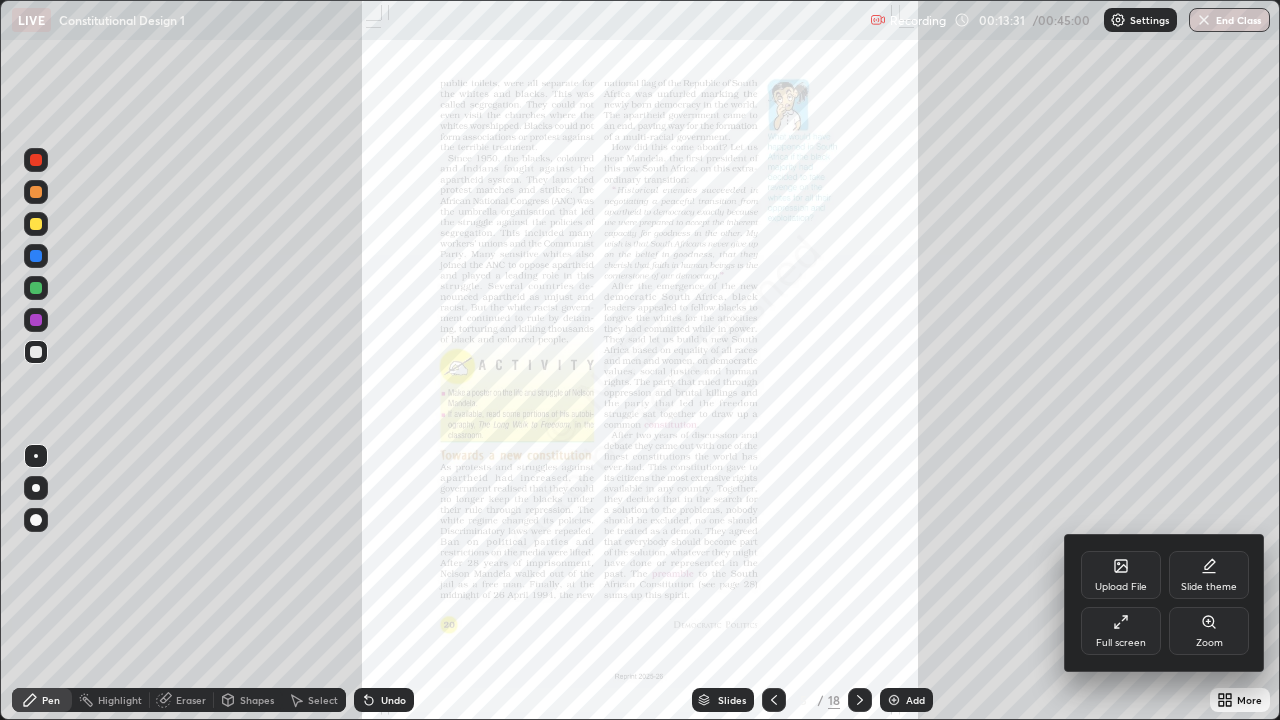 click on "Full screen" at bounding box center (1121, 631) 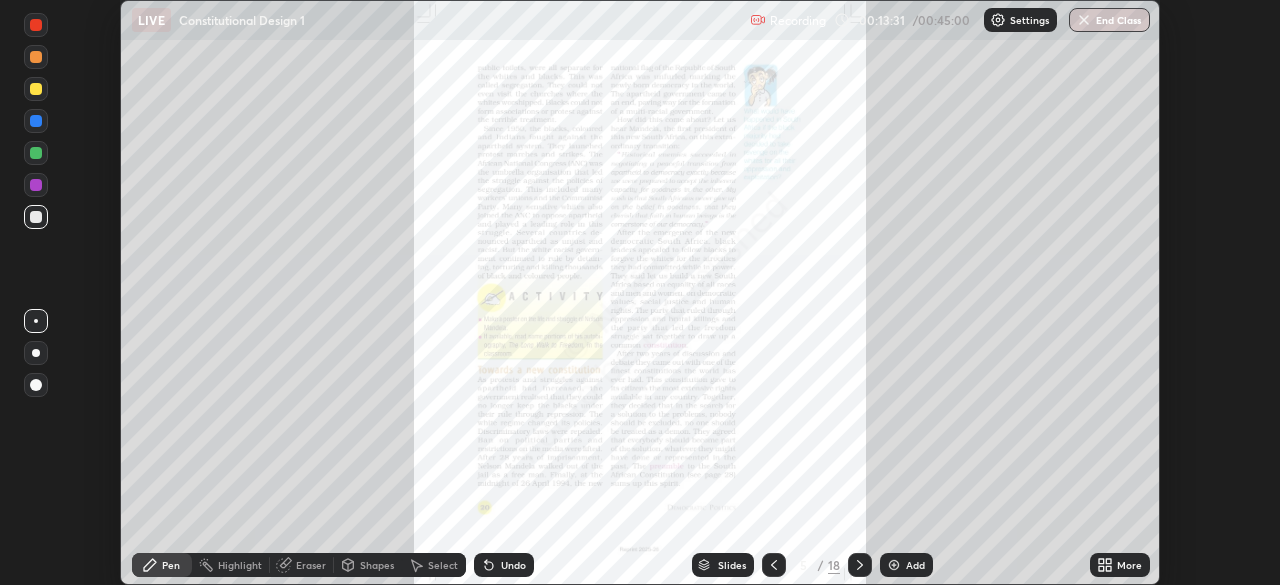 scroll, scrollTop: 585, scrollLeft: 1280, axis: both 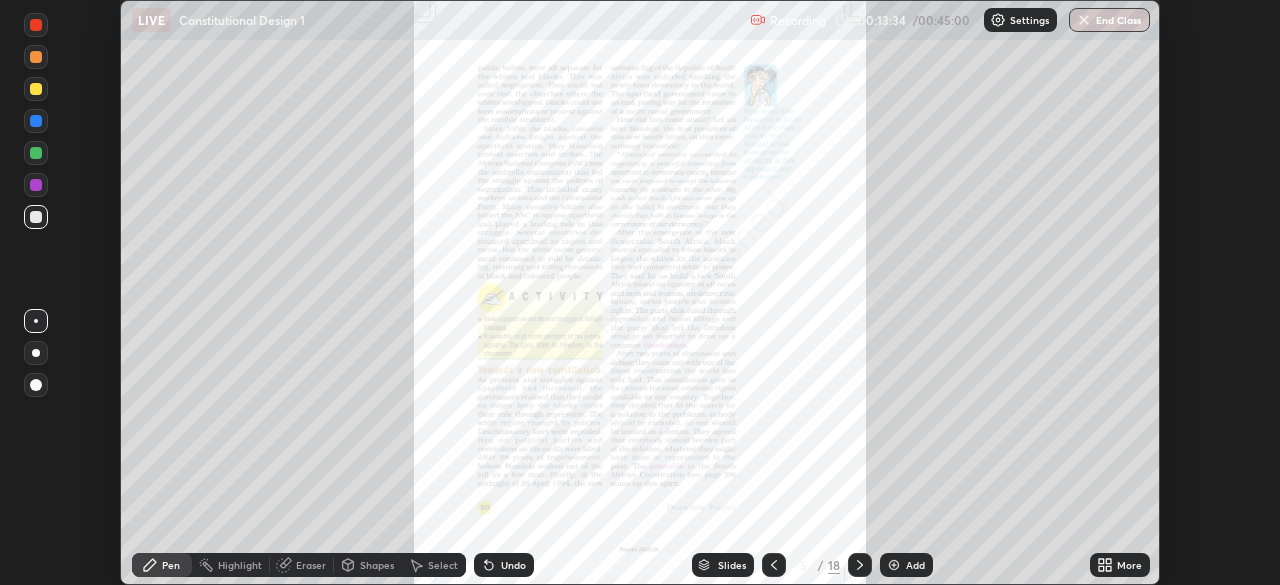click 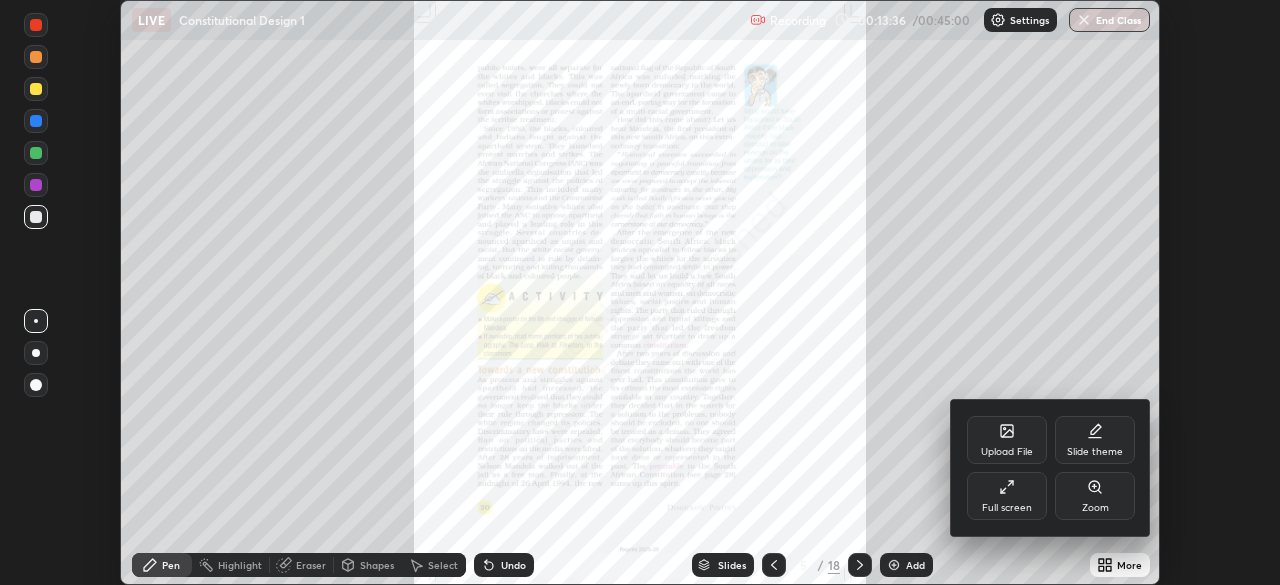 click on "Zoom" at bounding box center [1095, 496] 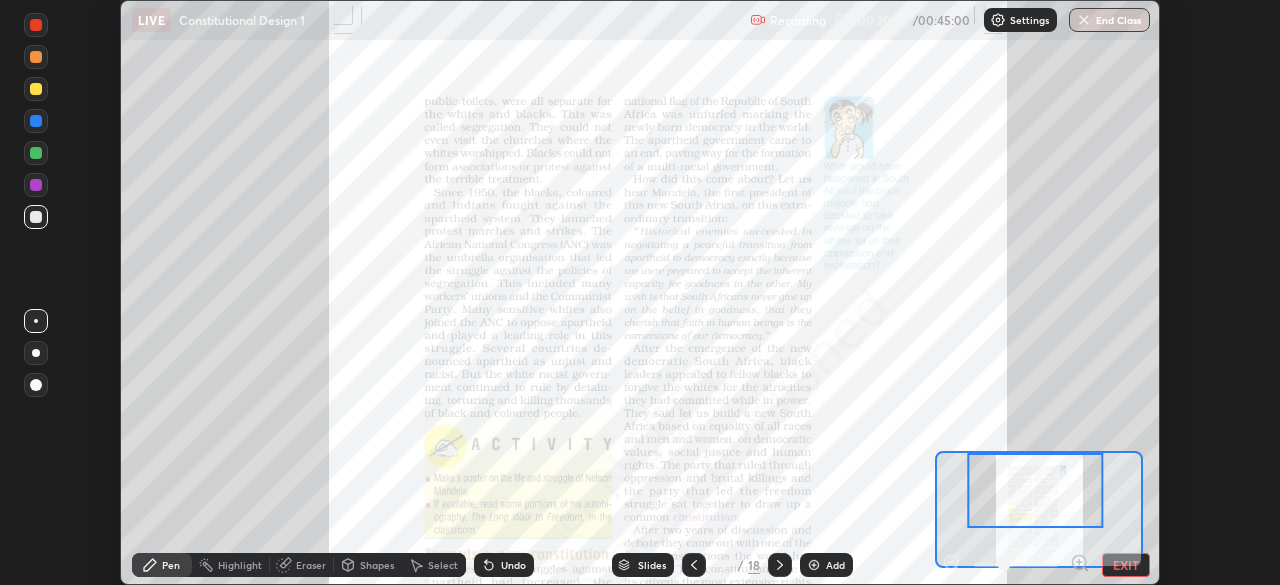 click 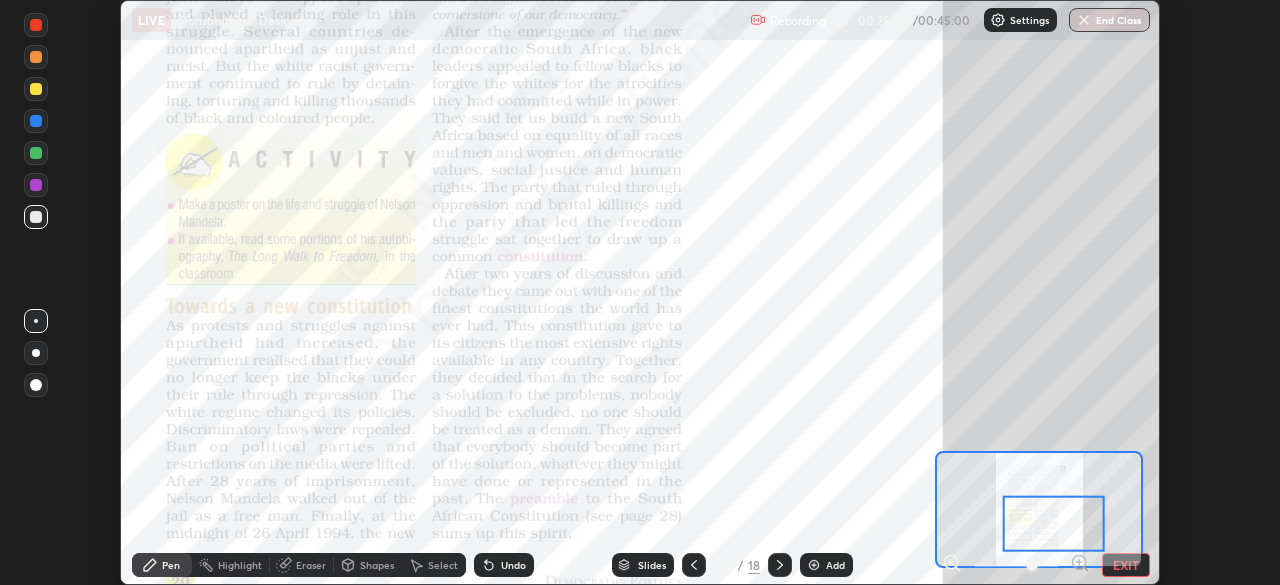 click 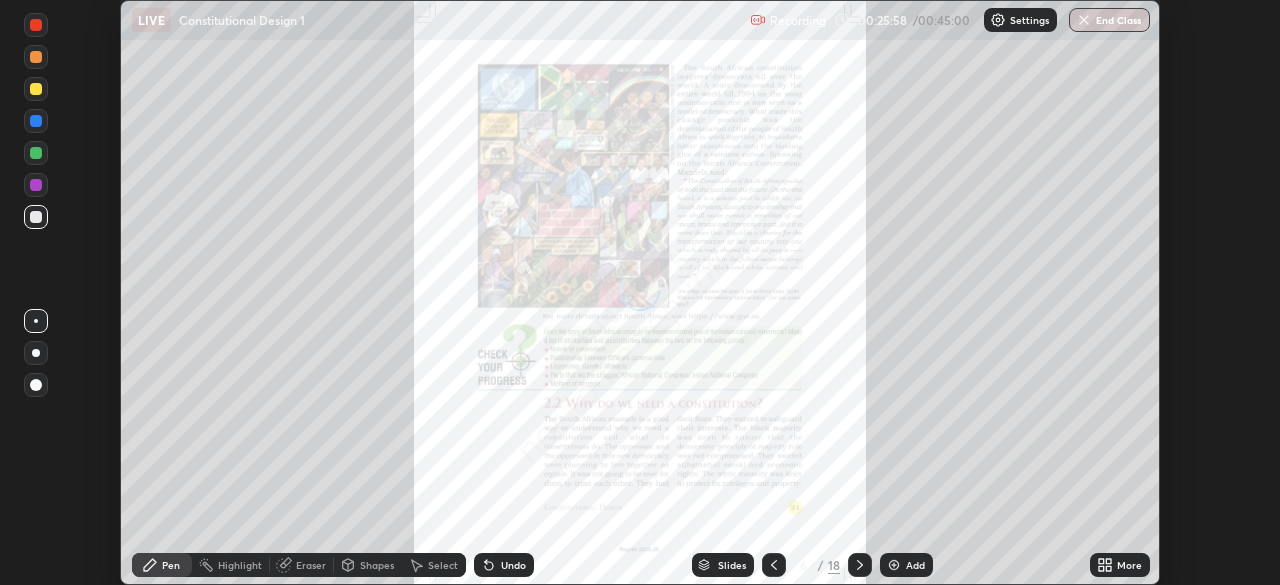 click on "More" at bounding box center [1129, 565] 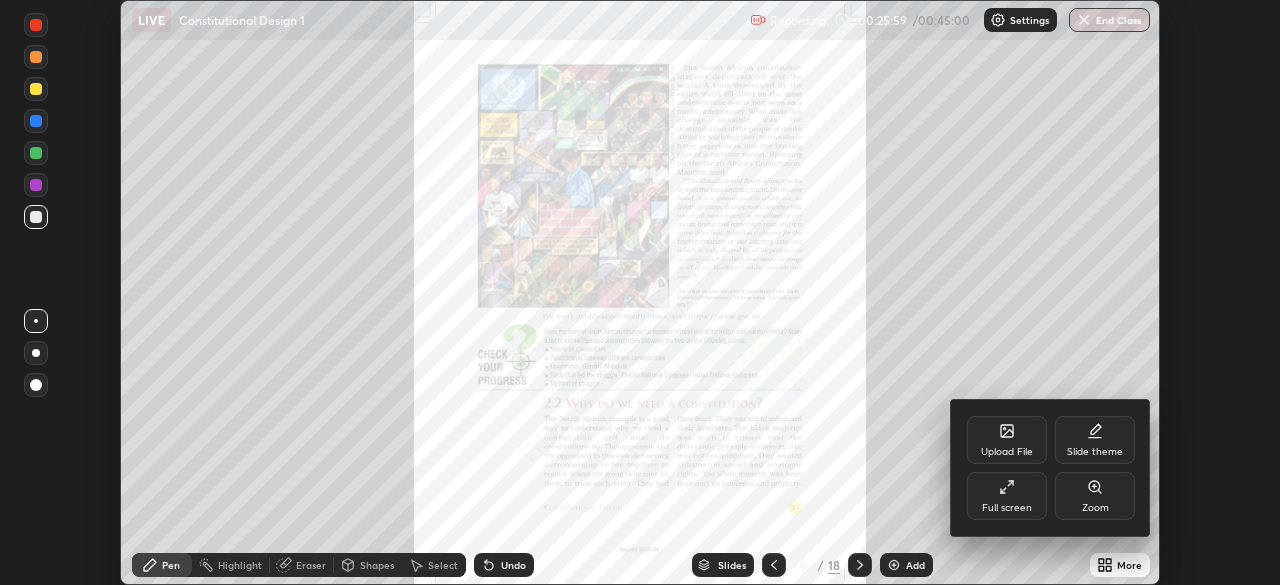 click on "Full screen" at bounding box center [1007, 496] 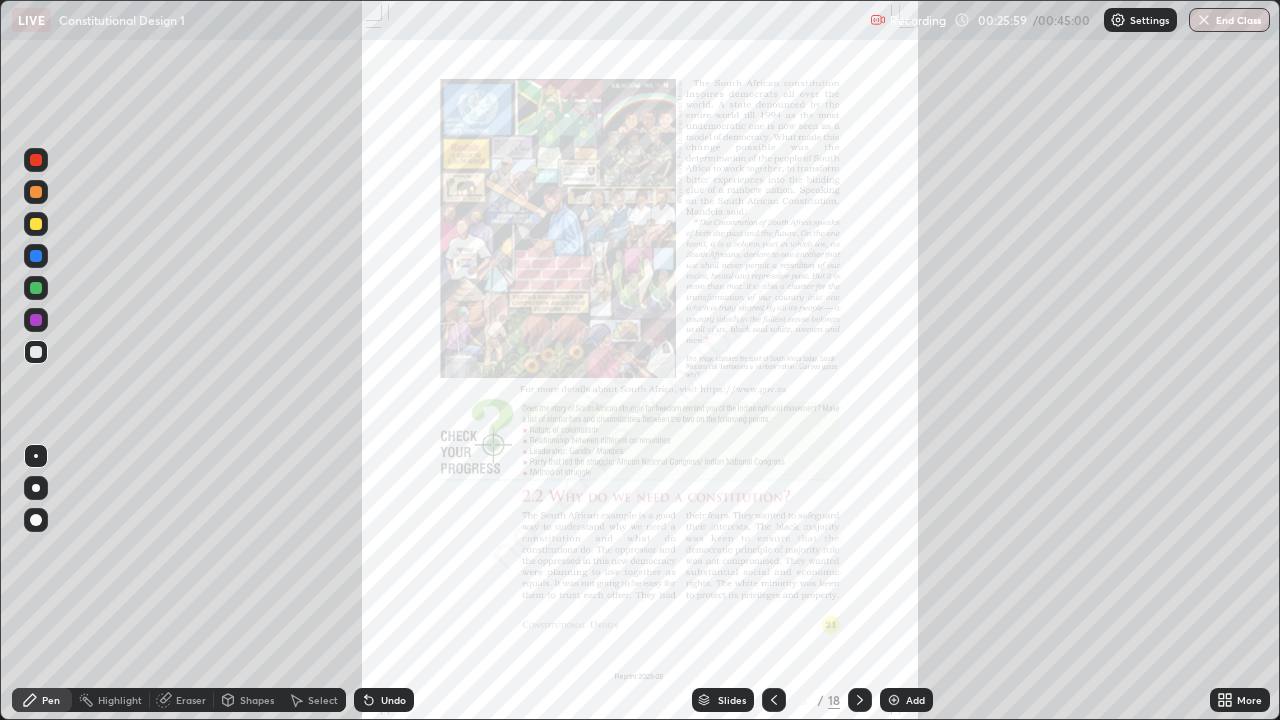 scroll, scrollTop: 99280, scrollLeft: 98720, axis: both 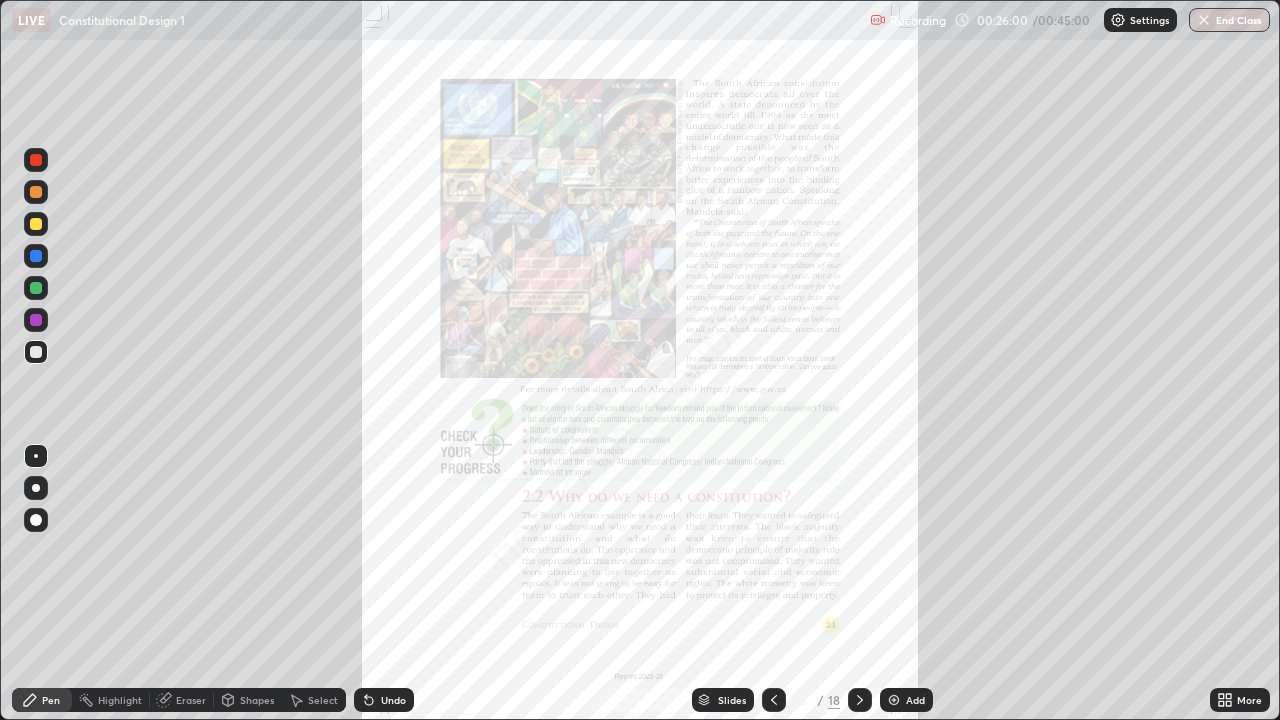 click on "More" at bounding box center [1240, 700] 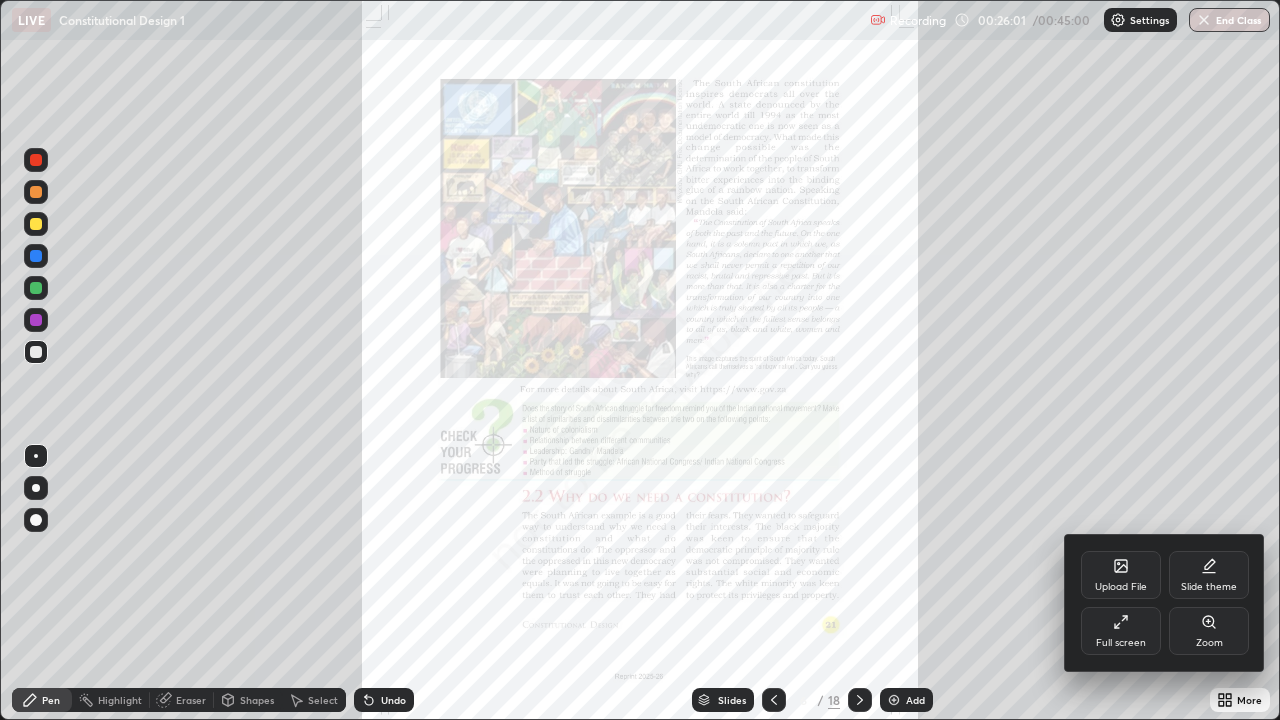 click on "Zoom" at bounding box center [1209, 631] 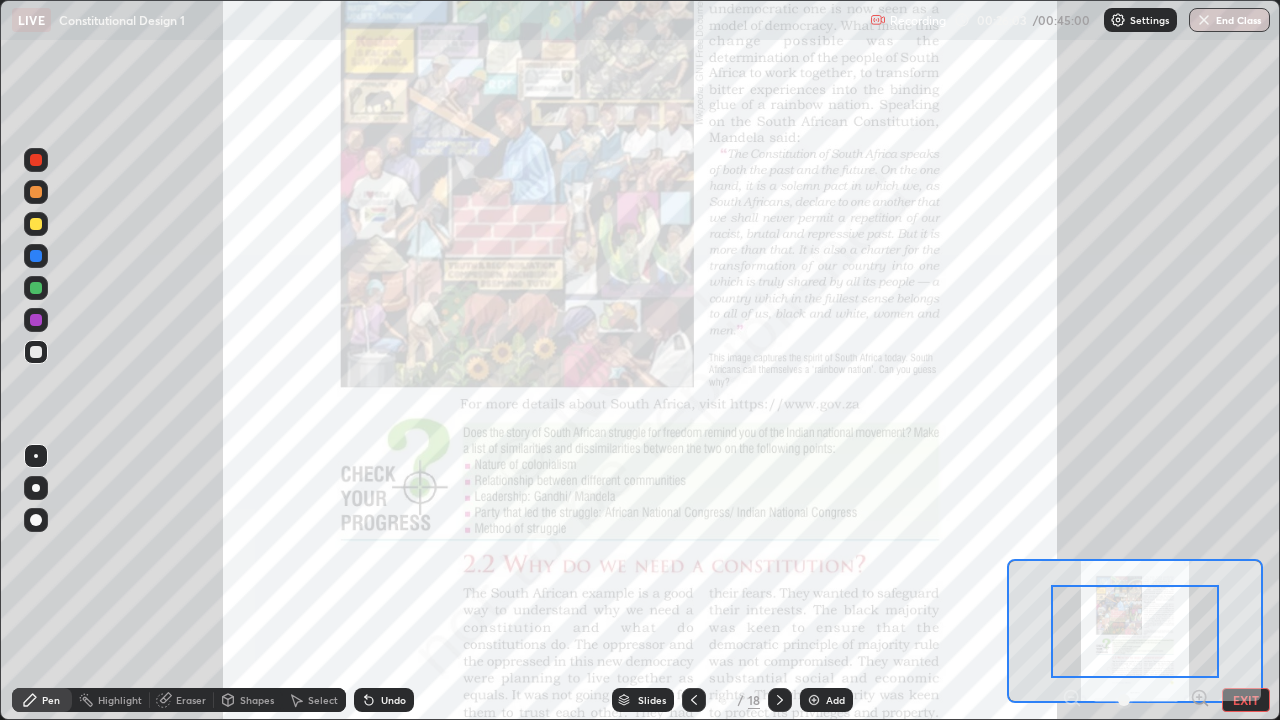 click 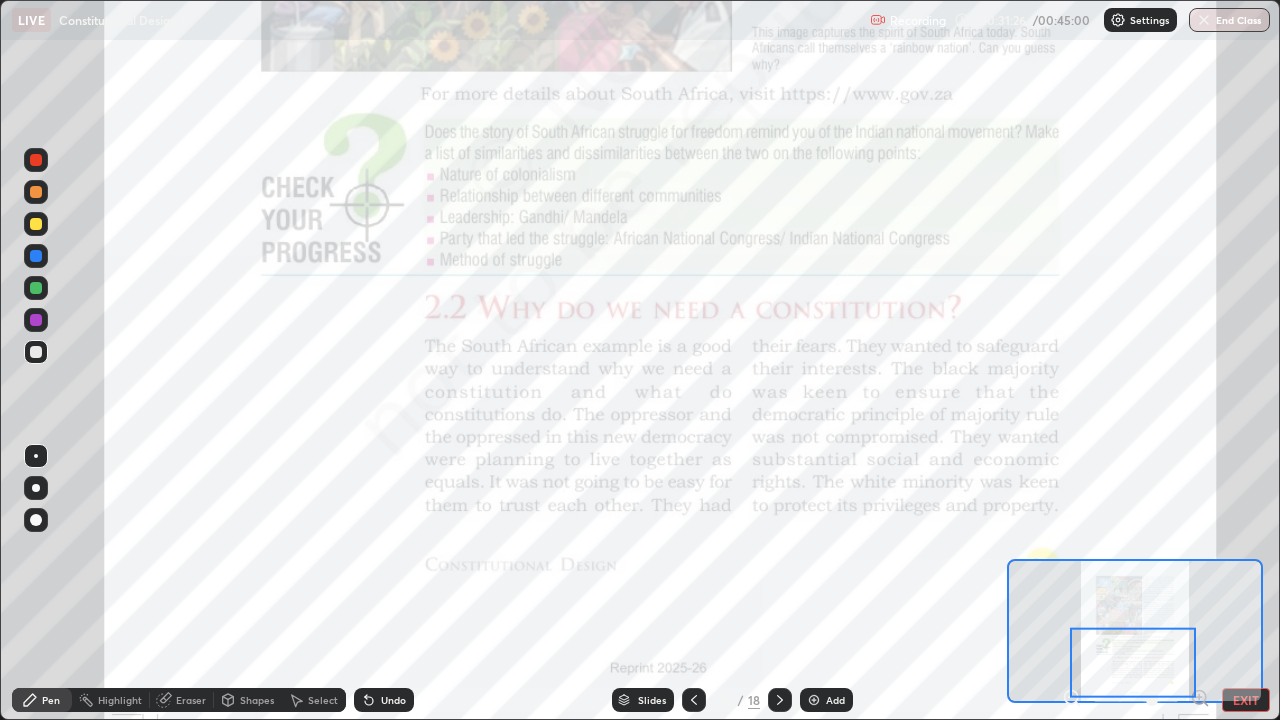 click 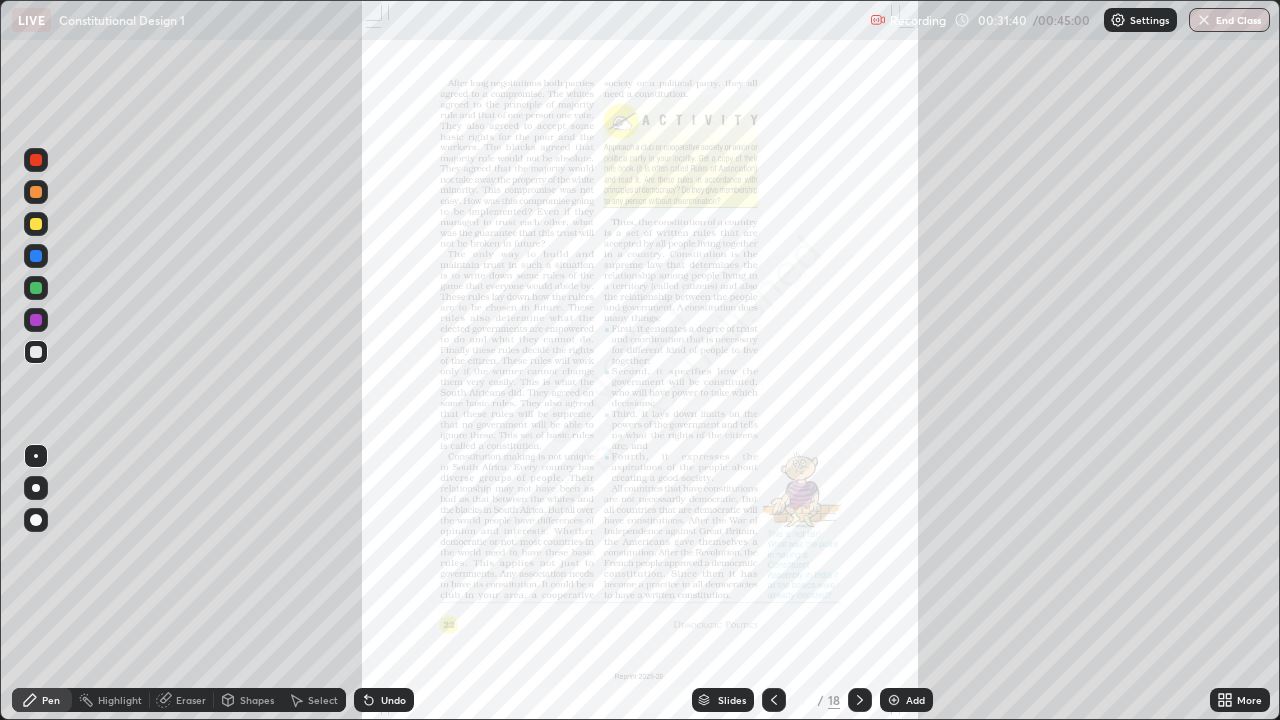 click 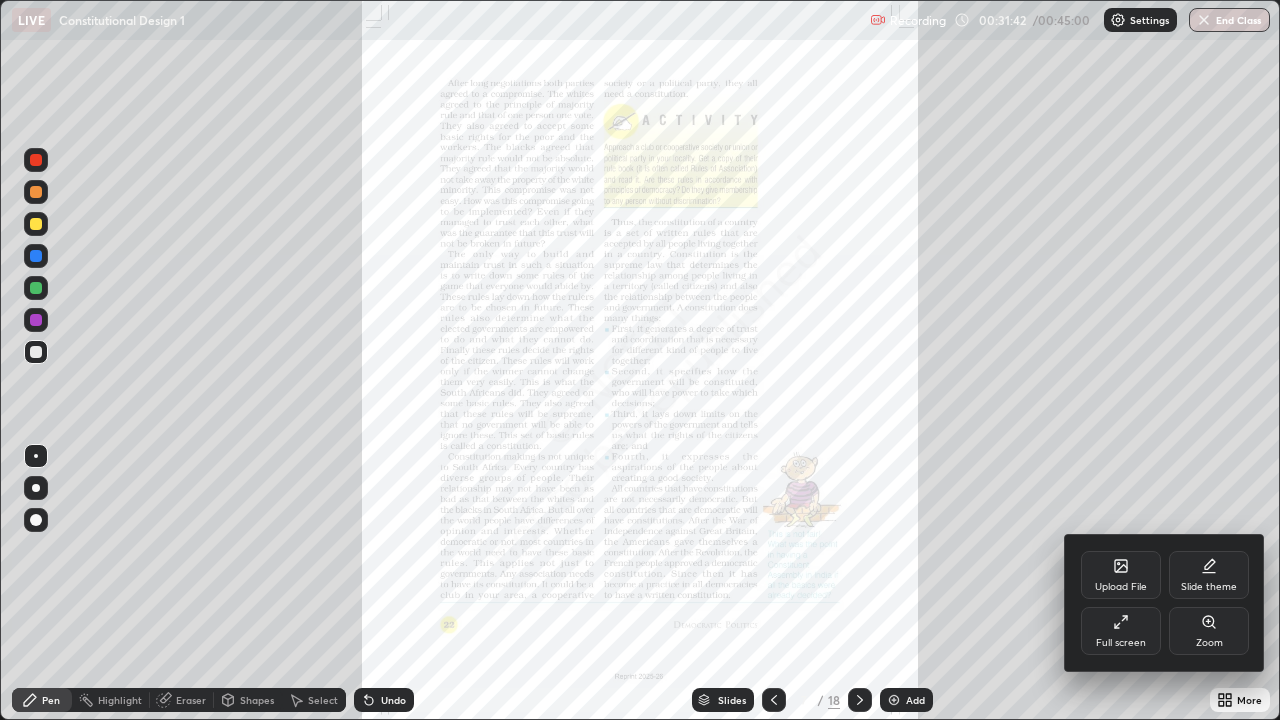 click on "Full screen" at bounding box center [1121, 643] 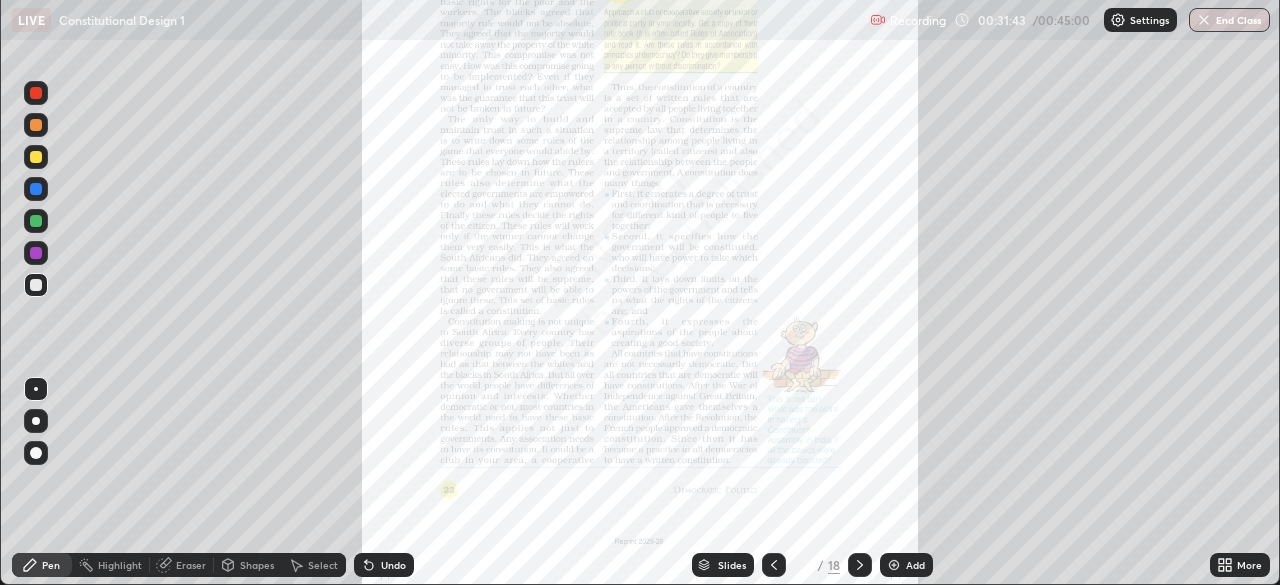 scroll, scrollTop: 585, scrollLeft: 1280, axis: both 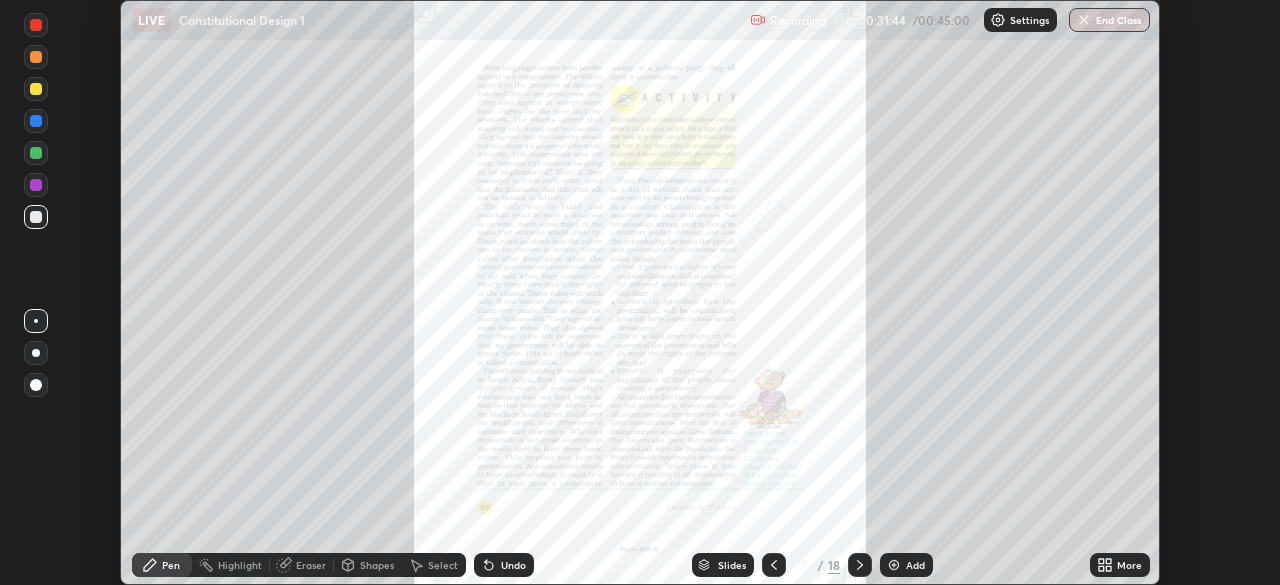 click 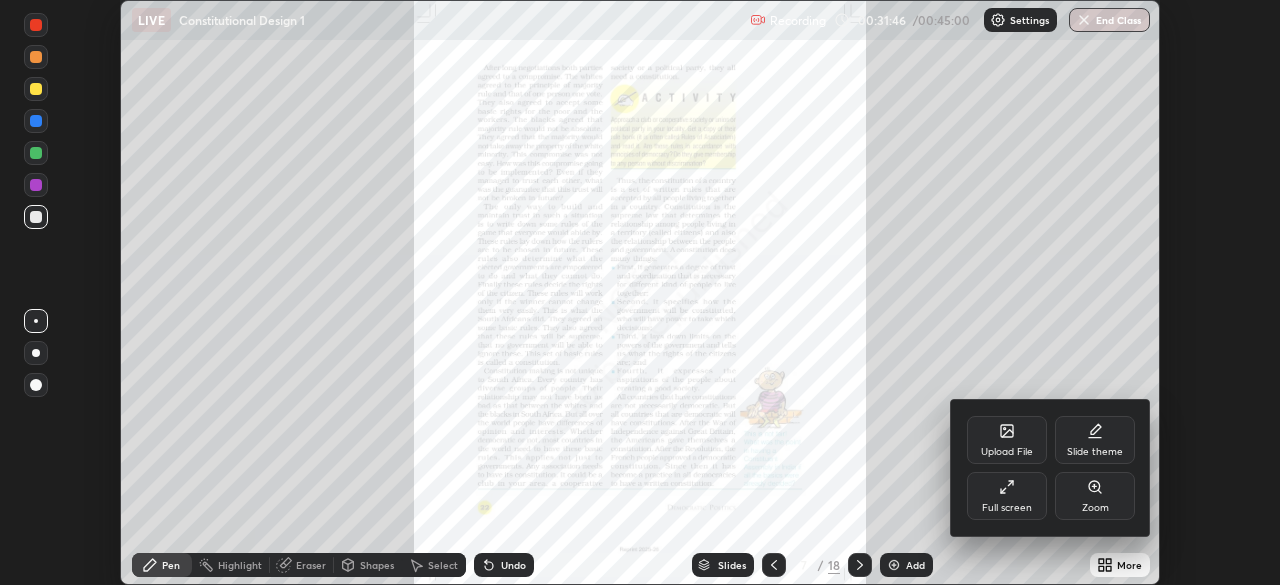 click on "Zoom" at bounding box center (1095, 496) 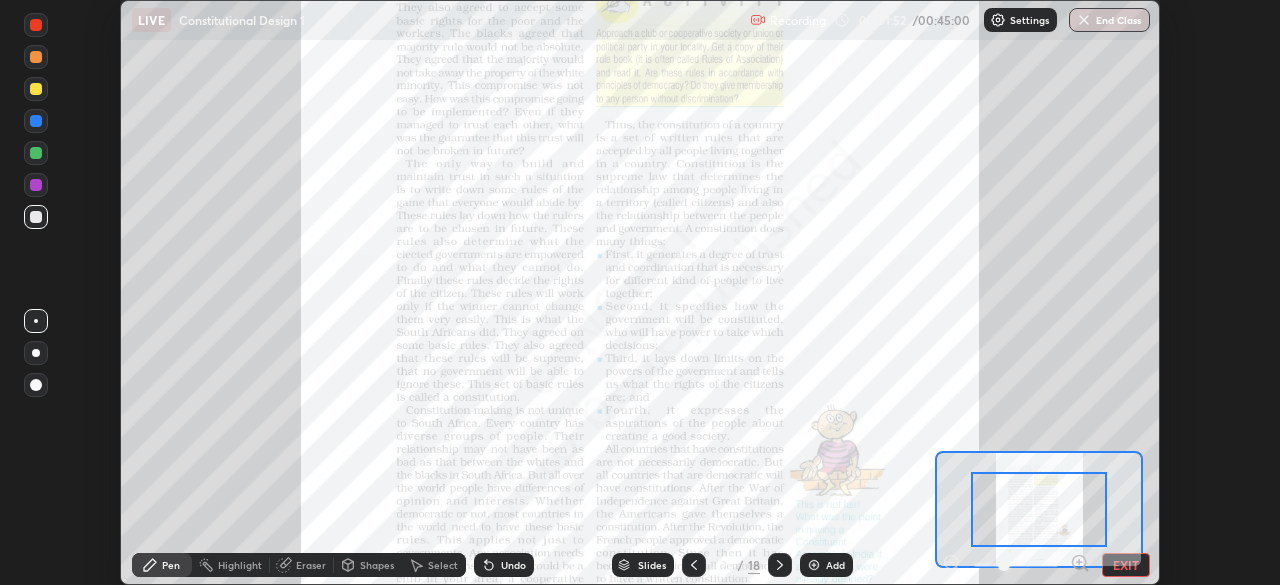 click at bounding box center (1039, 509) 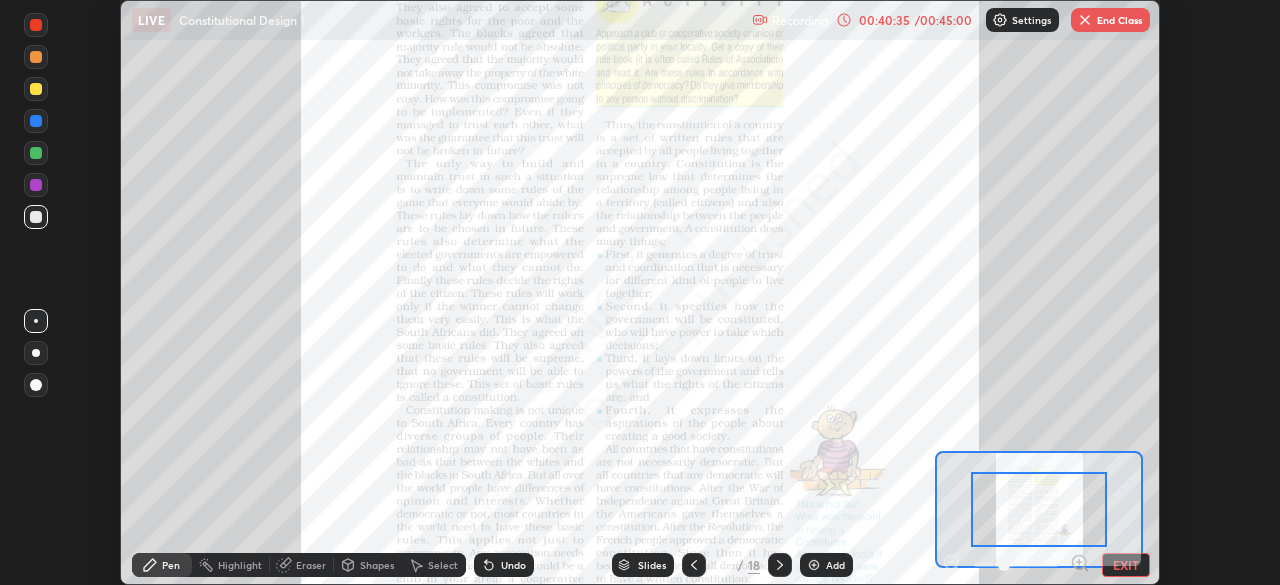 click at bounding box center (1039, 509) 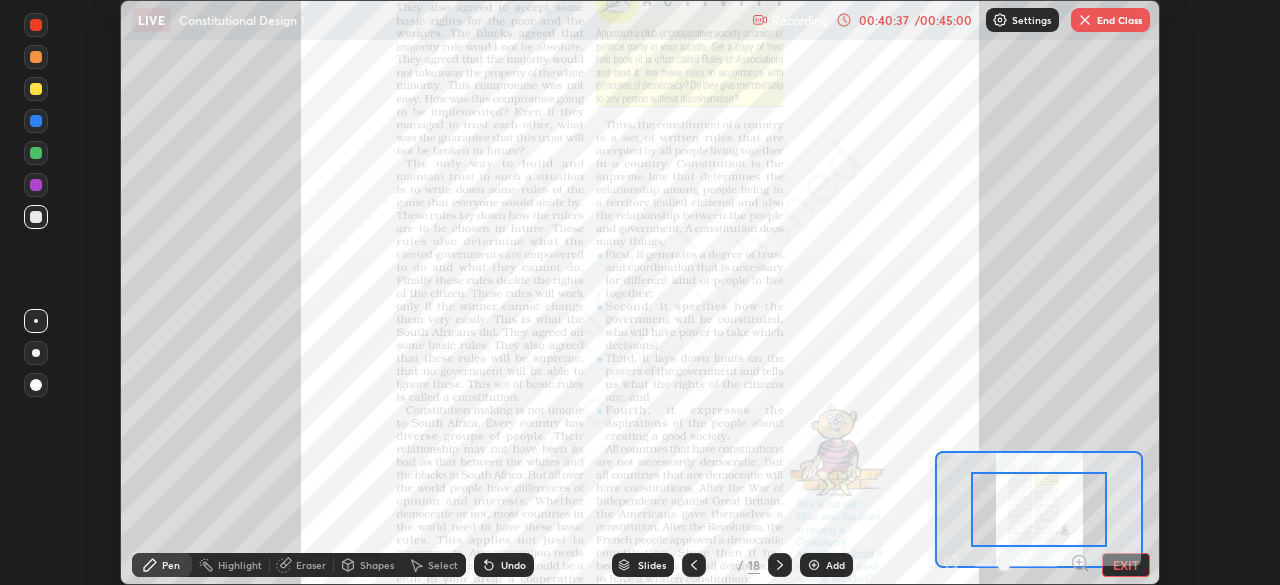 click 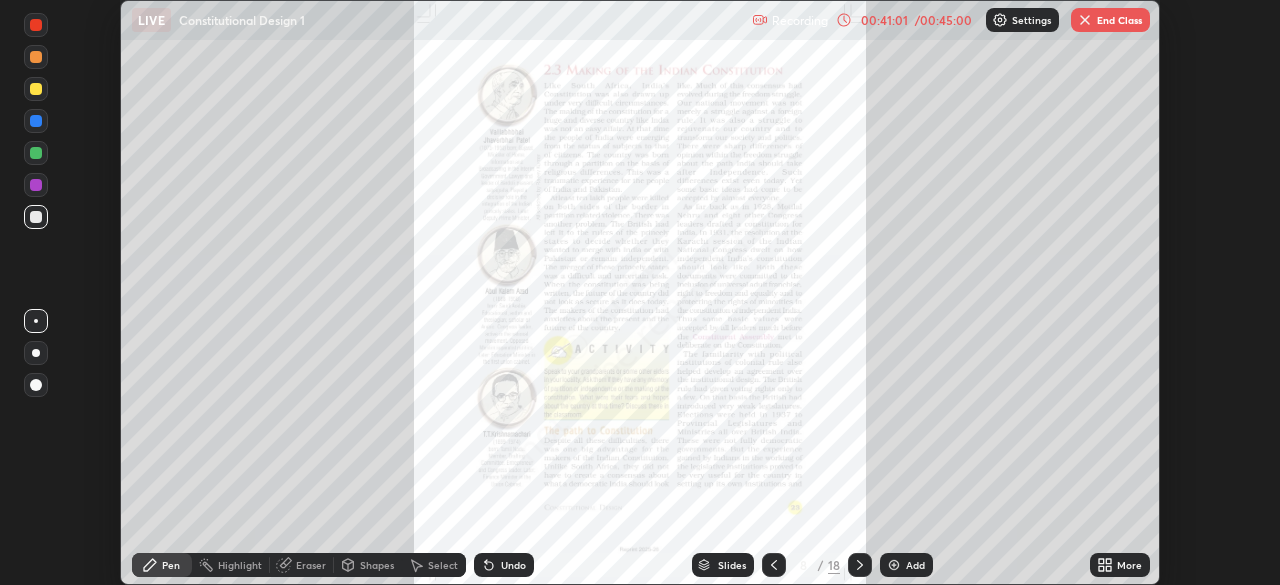 click on "End Class" at bounding box center (1110, 20) 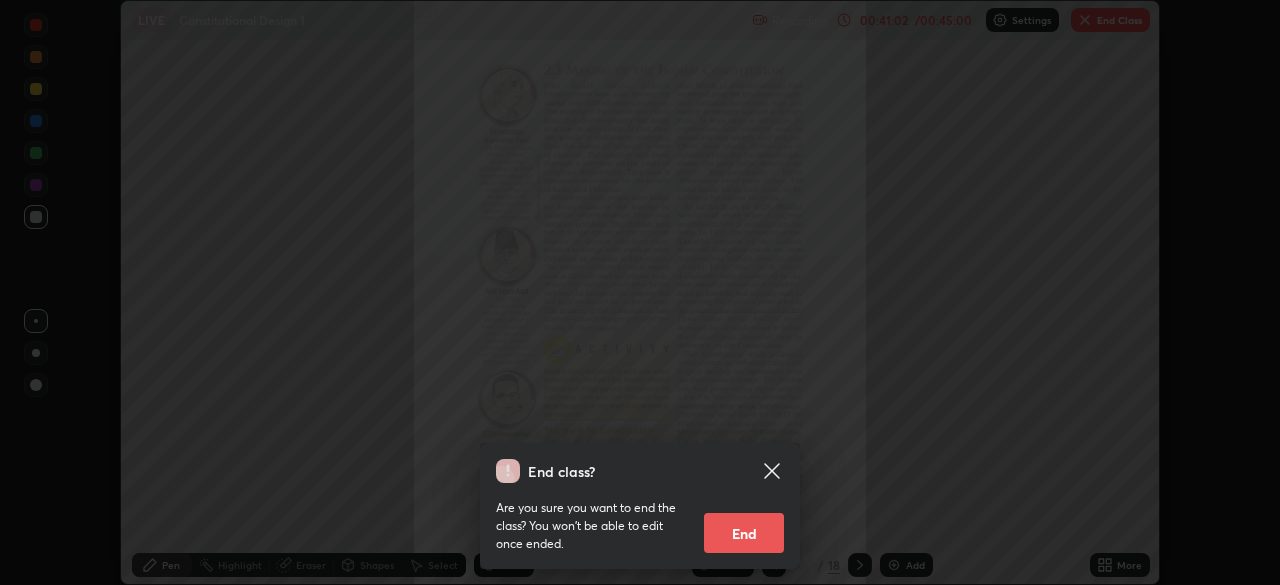 click on "End" at bounding box center [744, 533] 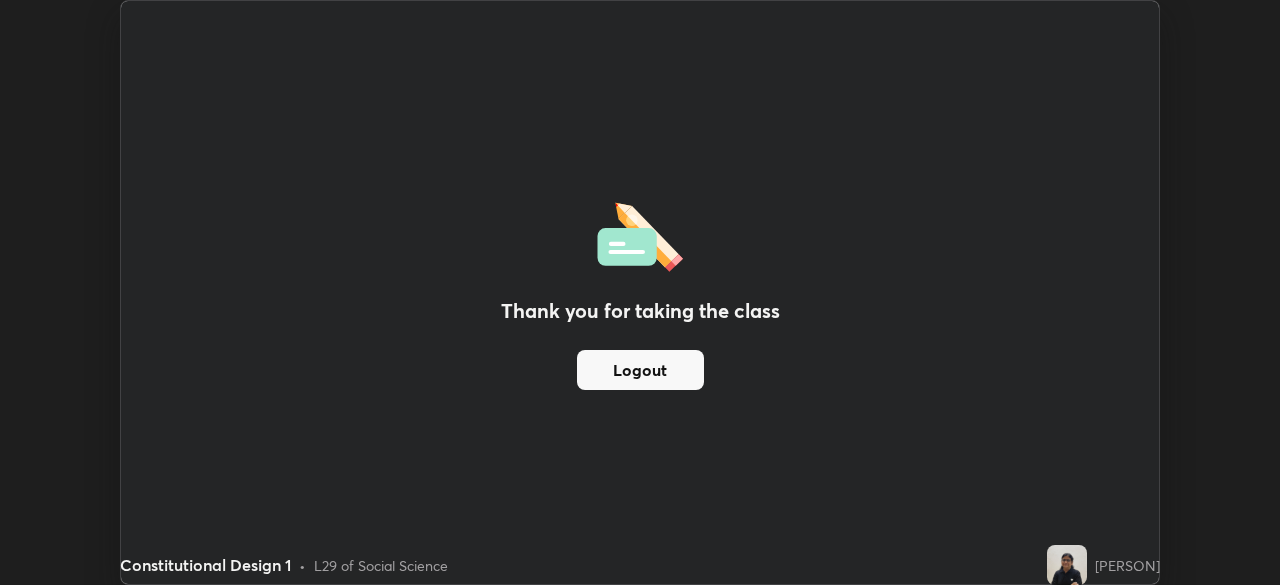 click on "Logout" at bounding box center [640, 370] 